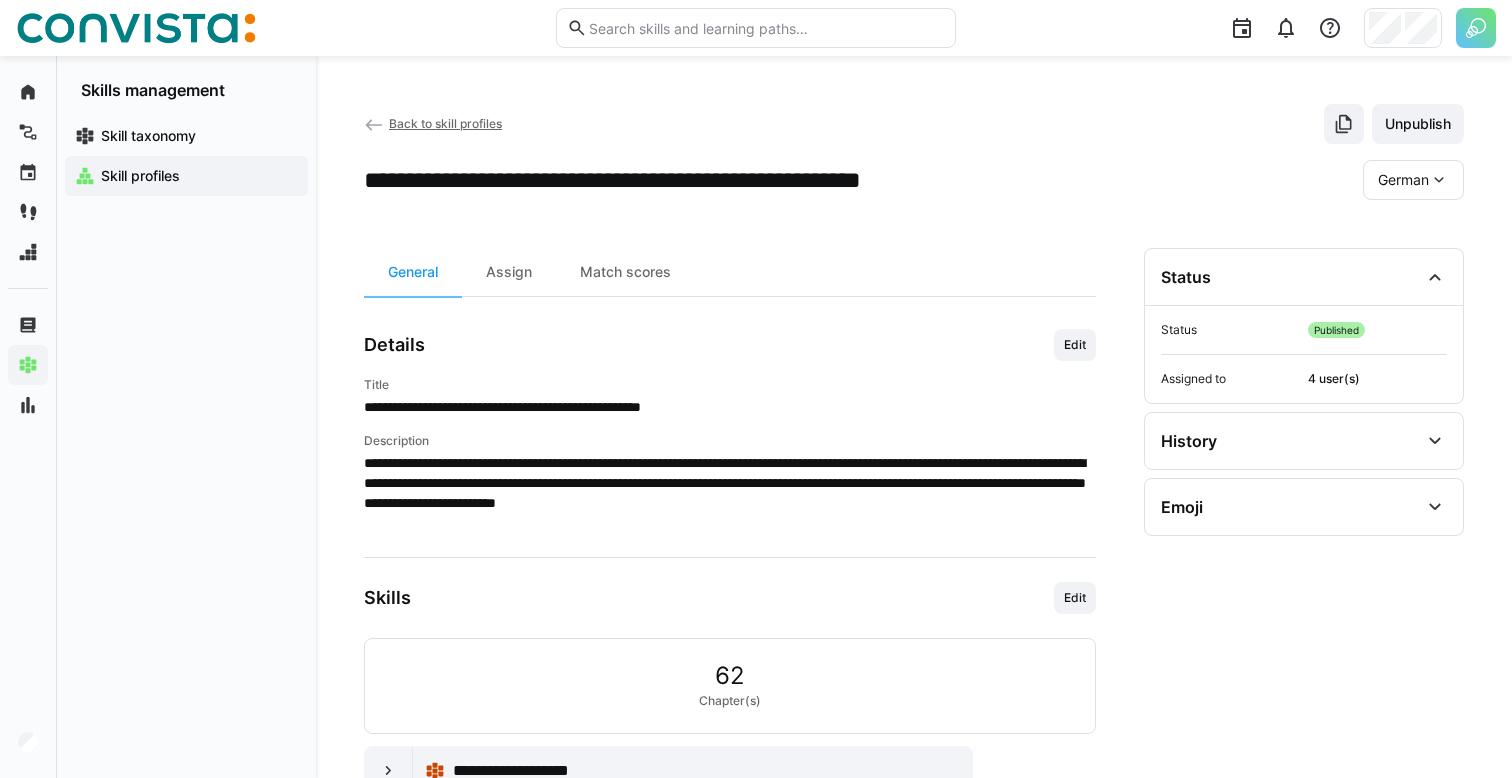 scroll, scrollTop: 845, scrollLeft: 0, axis: vertical 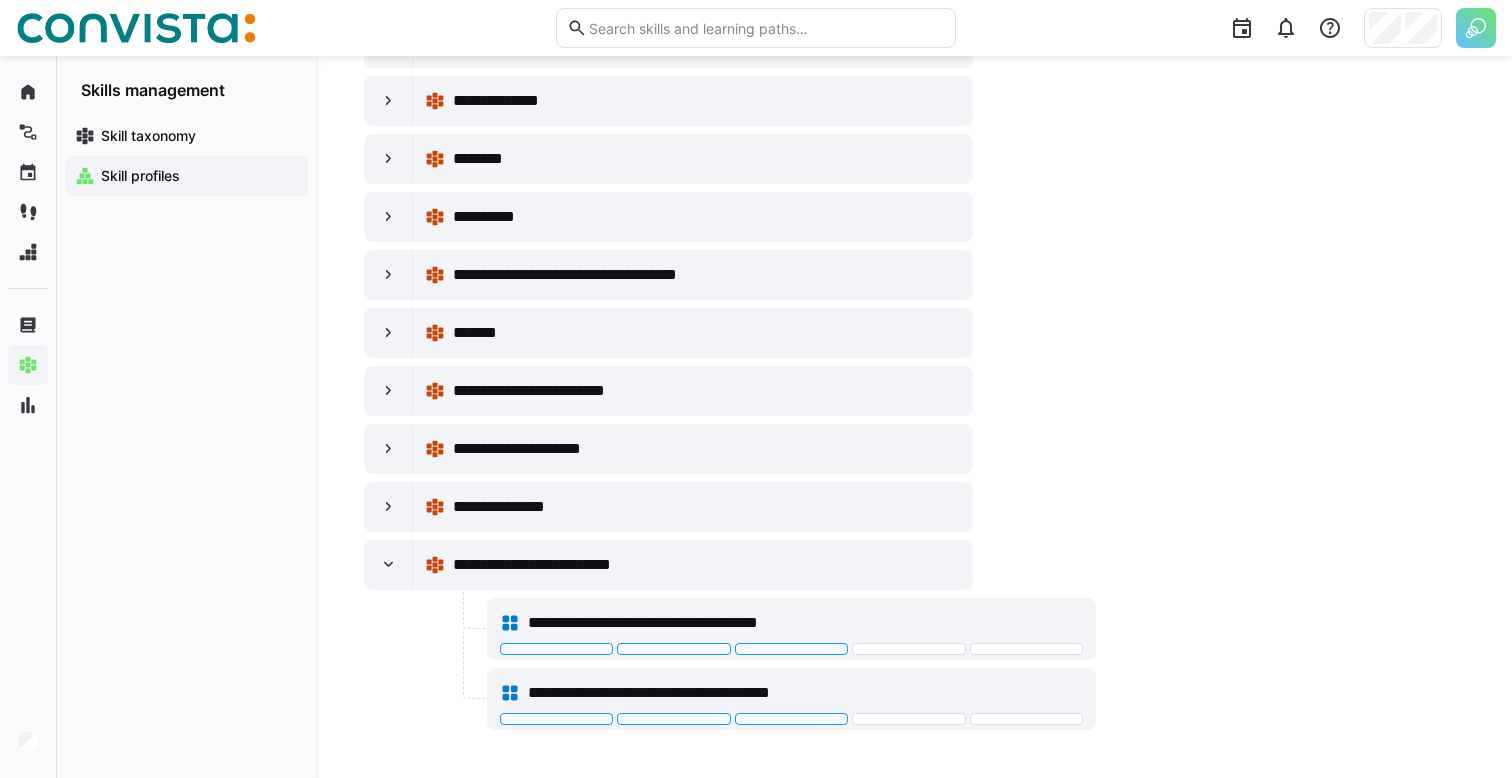 click on "Skill profiles" 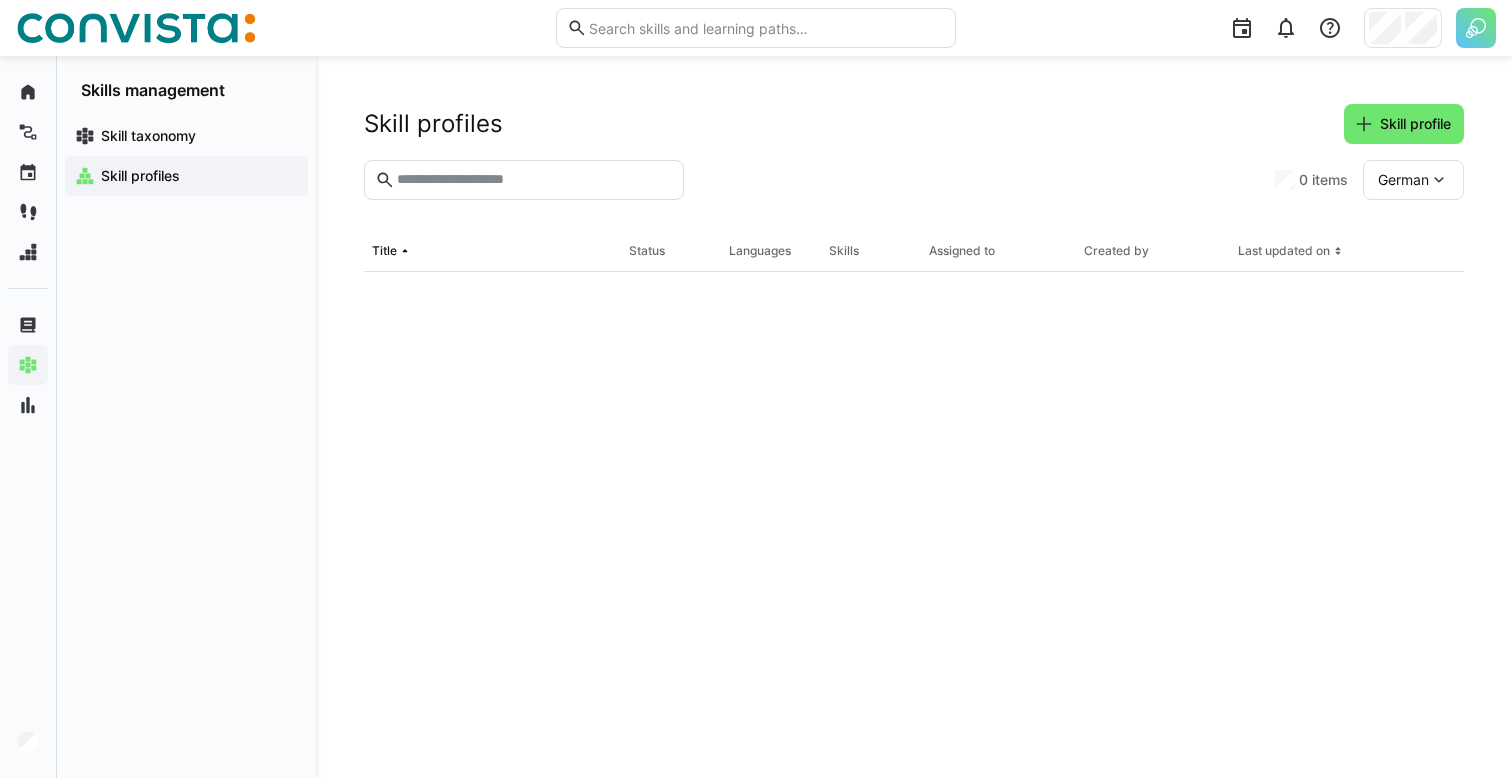 scroll, scrollTop: 0, scrollLeft: 0, axis: both 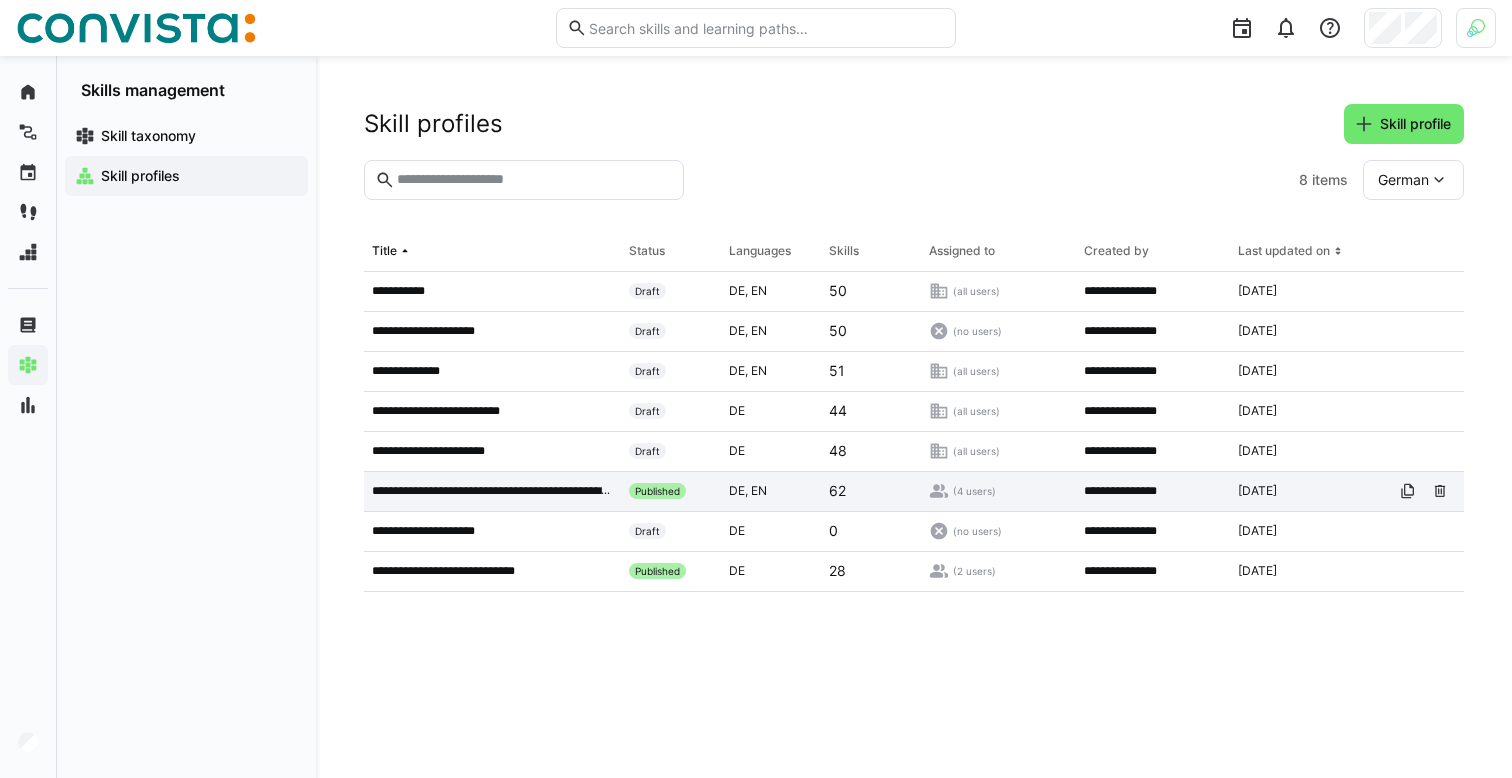 click on "**********" 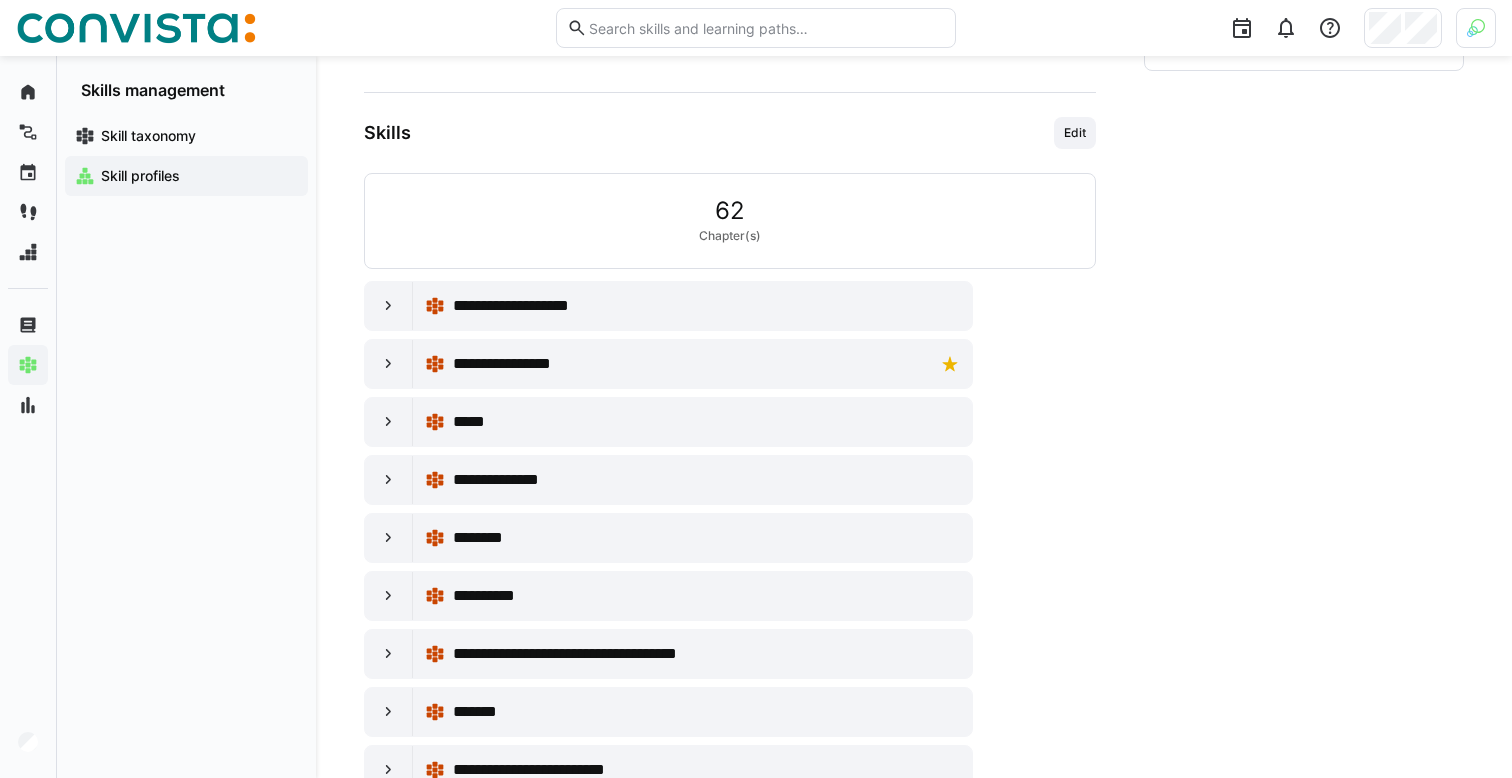 scroll, scrollTop: 471, scrollLeft: 0, axis: vertical 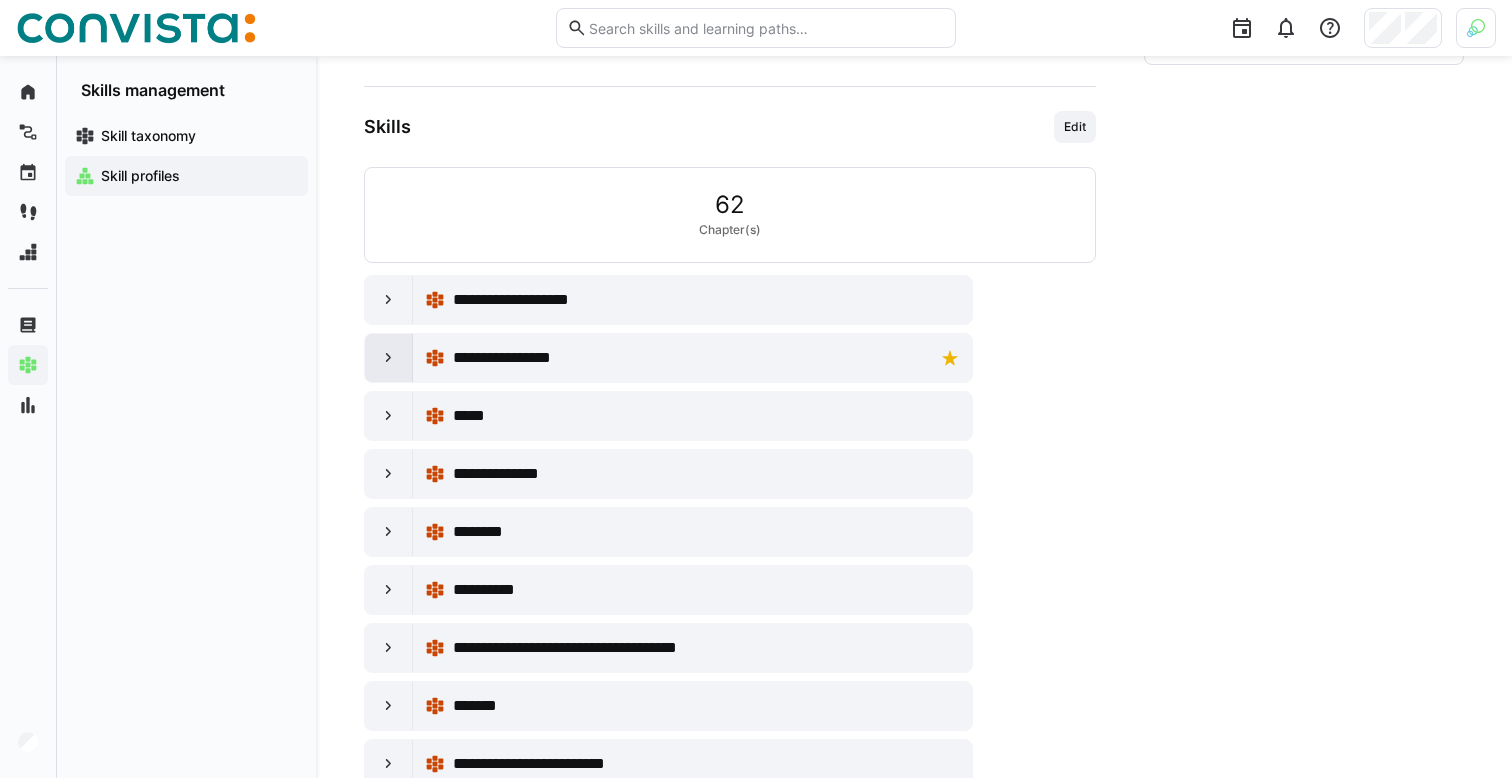 click 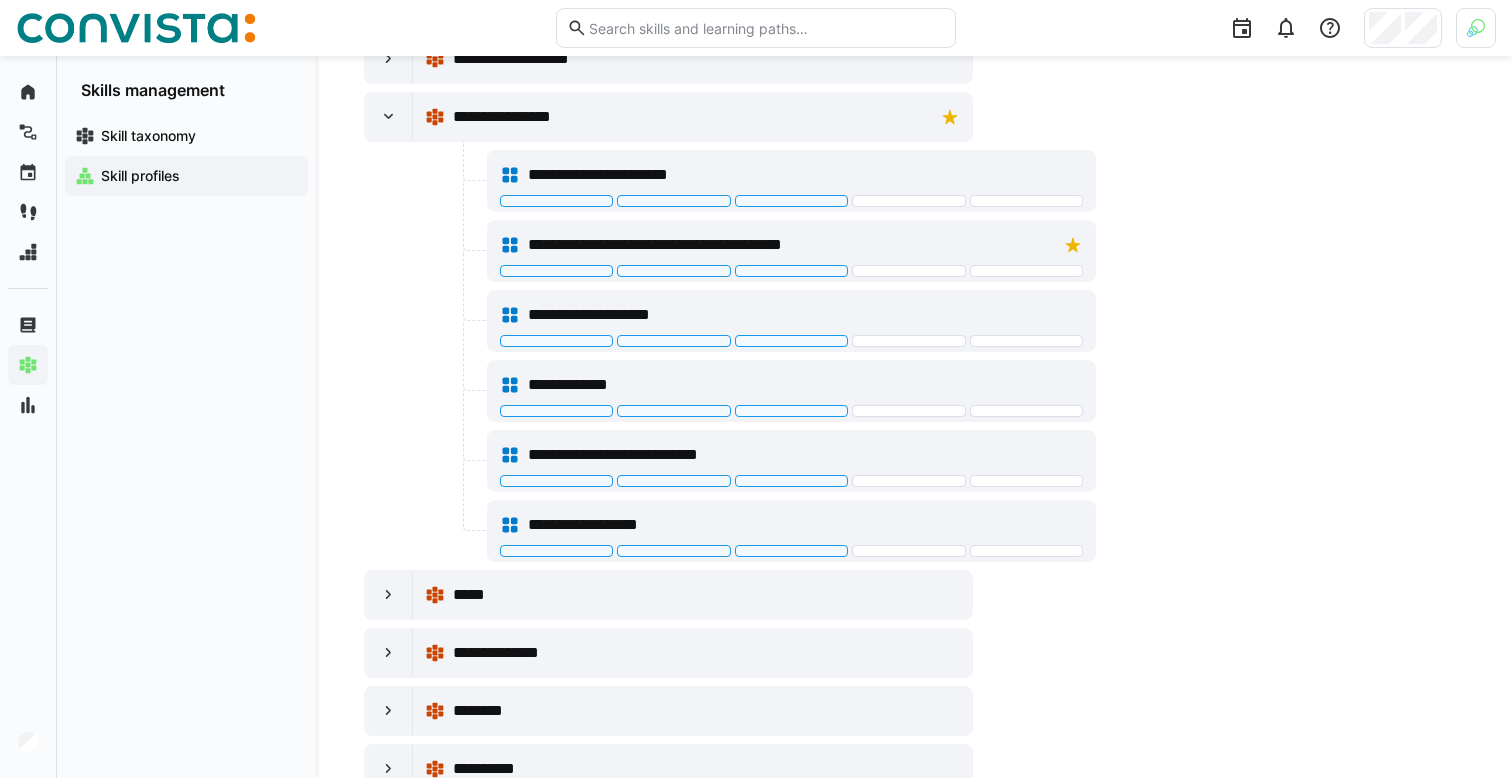 scroll, scrollTop: 724, scrollLeft: 0, axis: vertical 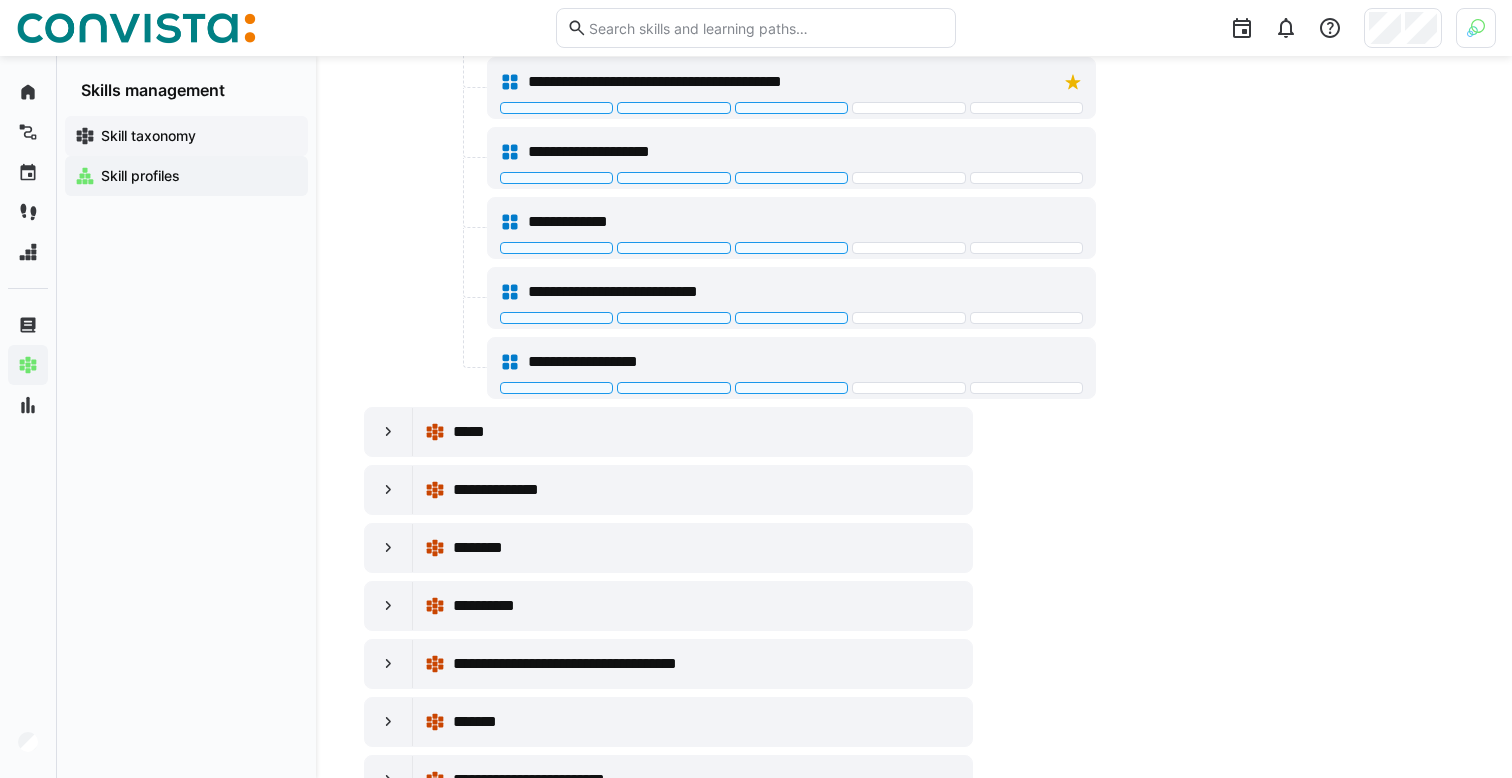 click on "Skill taxonomy" 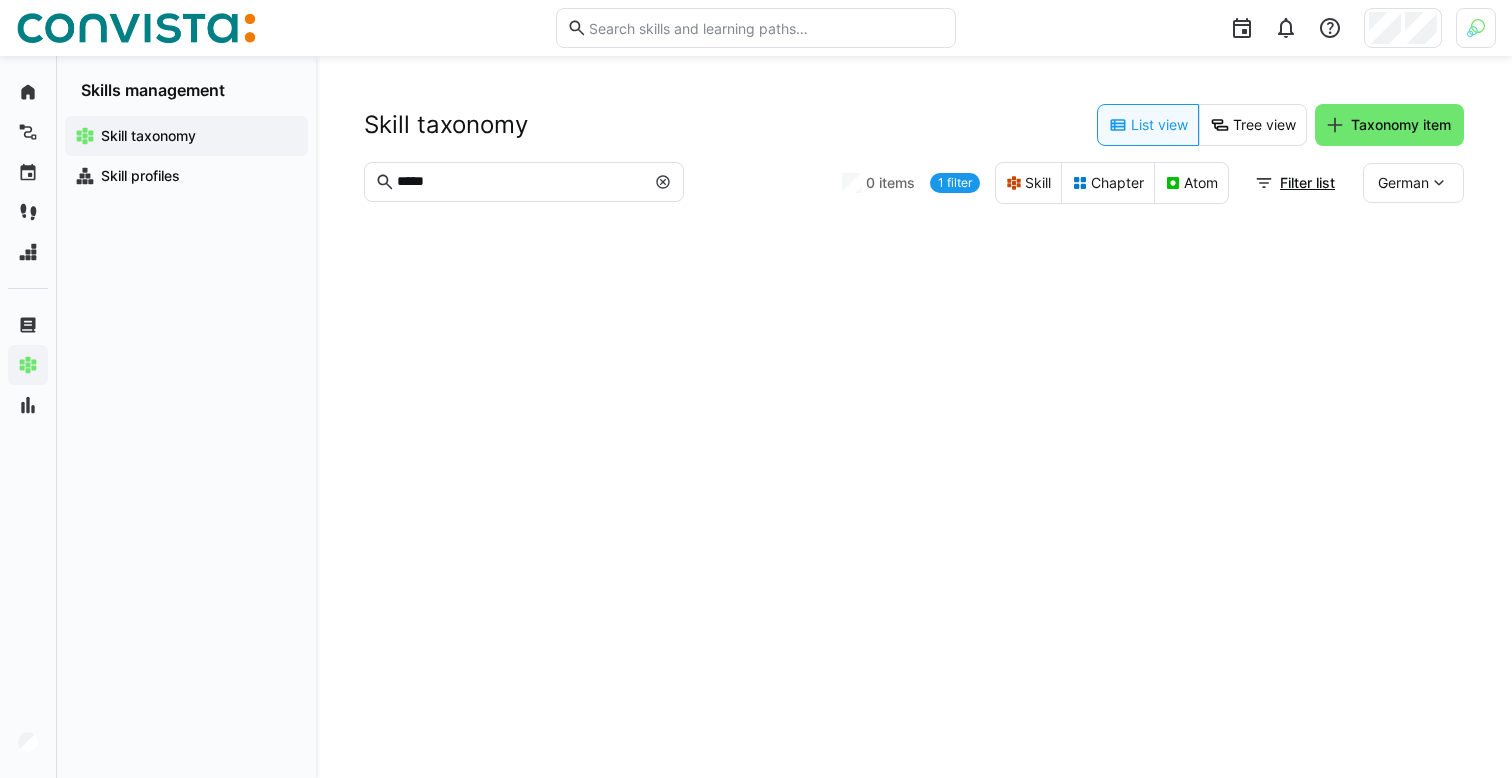 scroll, scrollTop: 0, scrollLeft: 0, axis: both 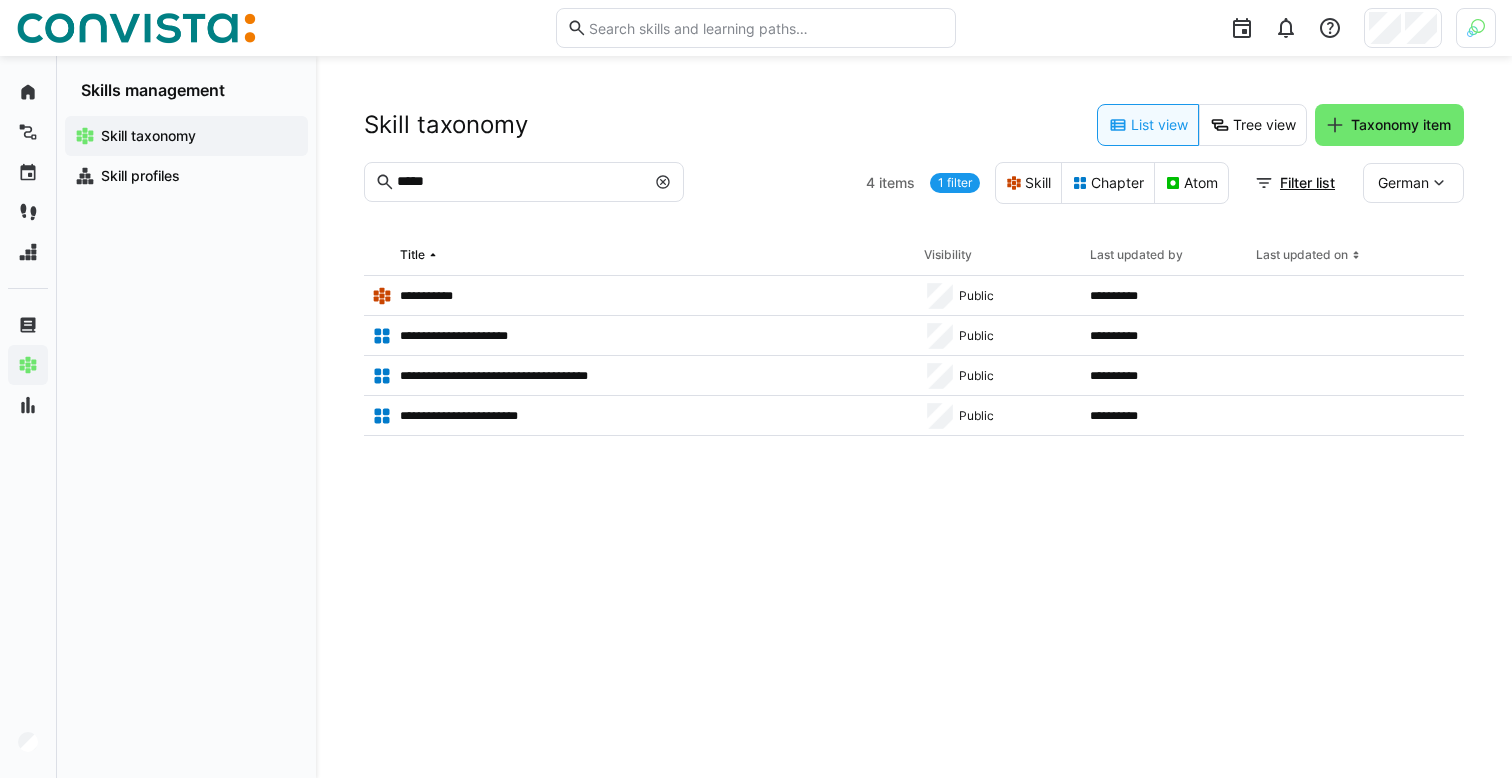 click 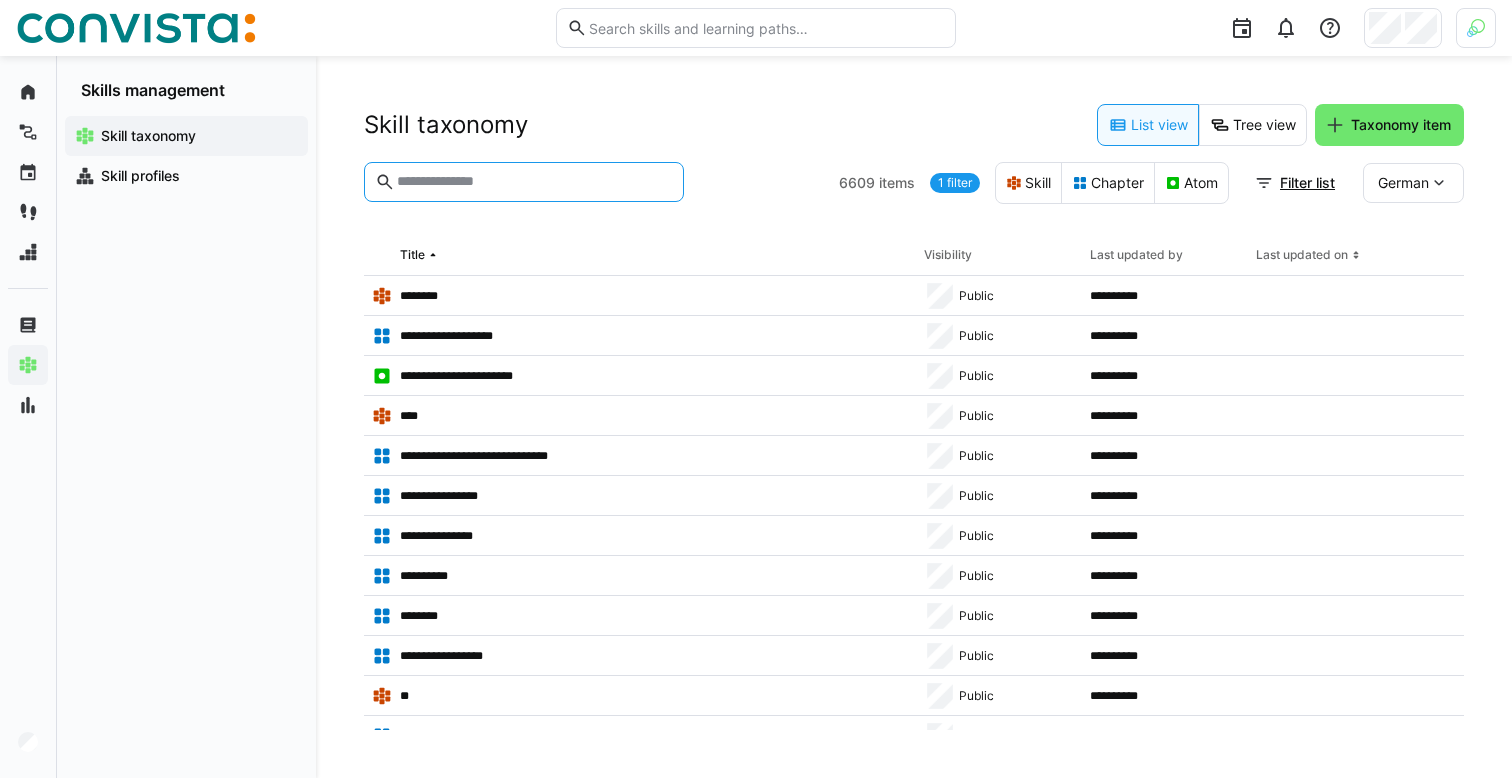 click on "1 filter" 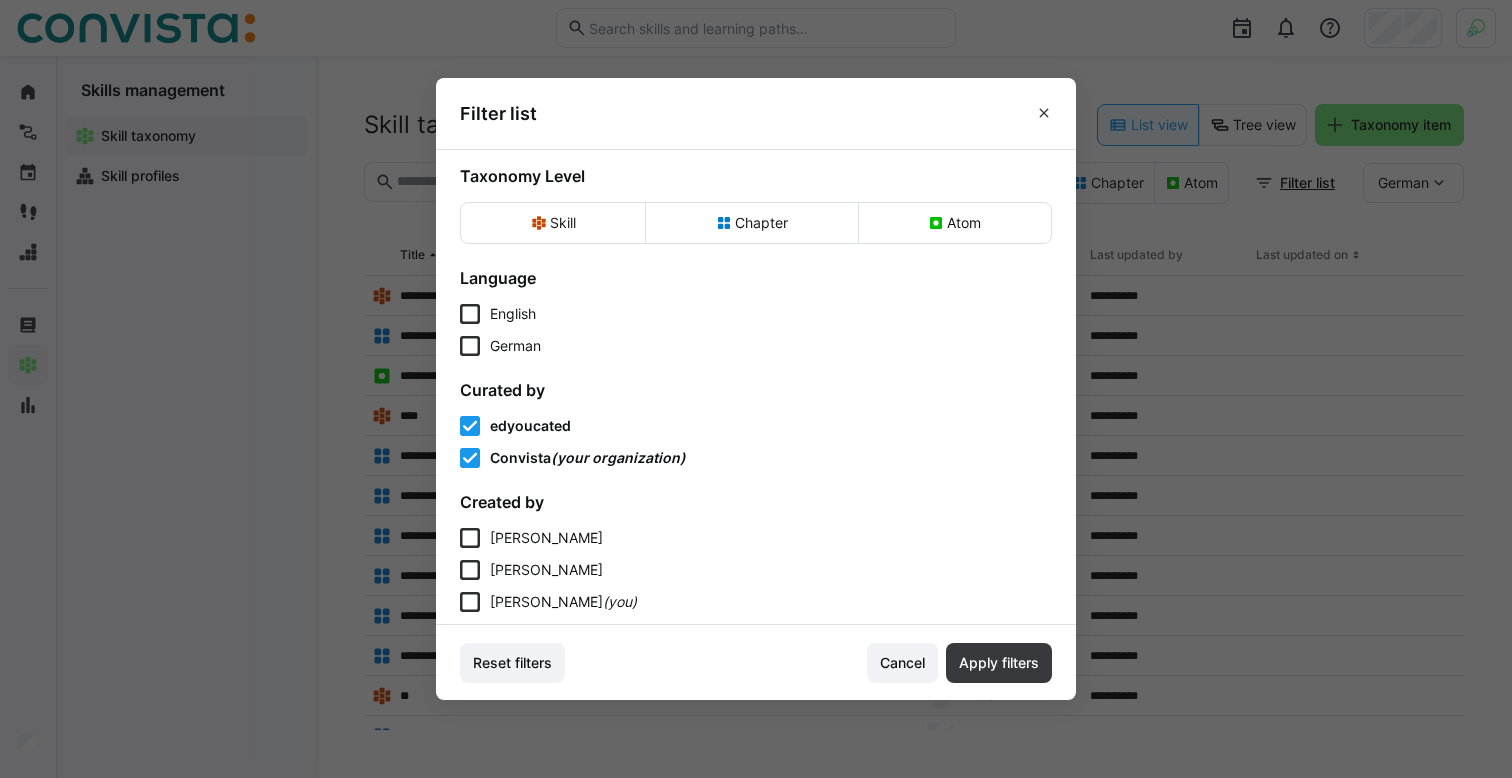 click on "edyoucated" 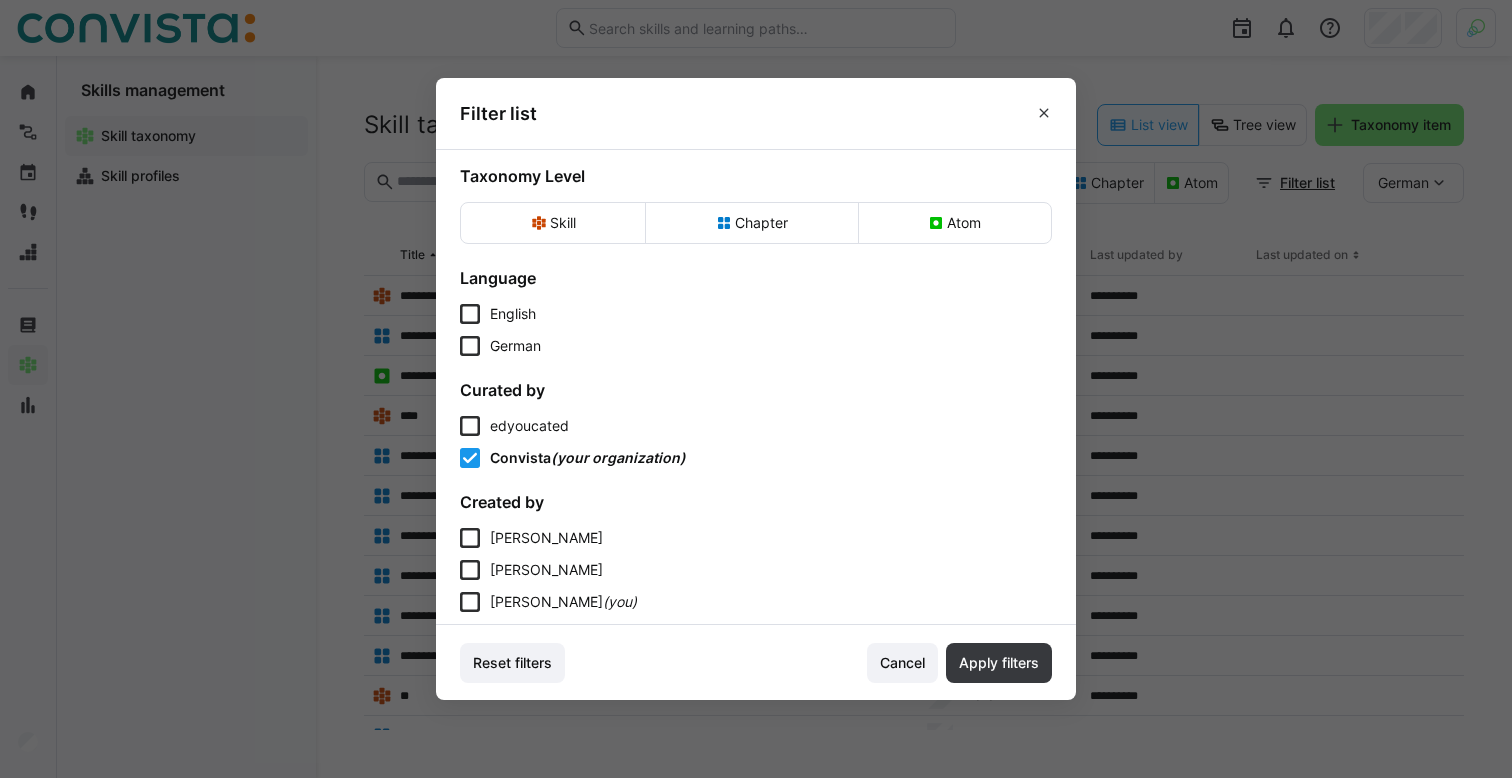 click on "Convista" 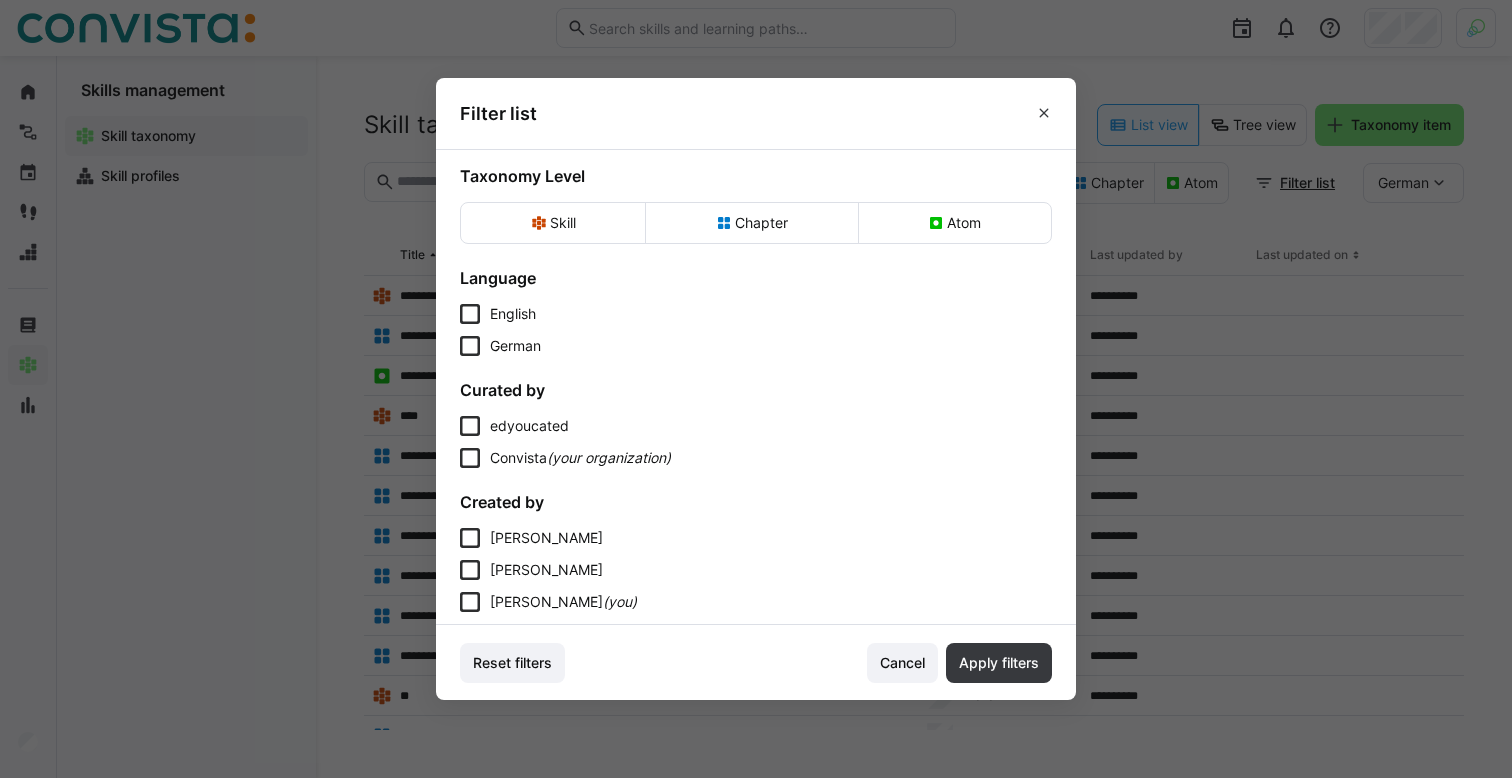 click on "edyoucated" 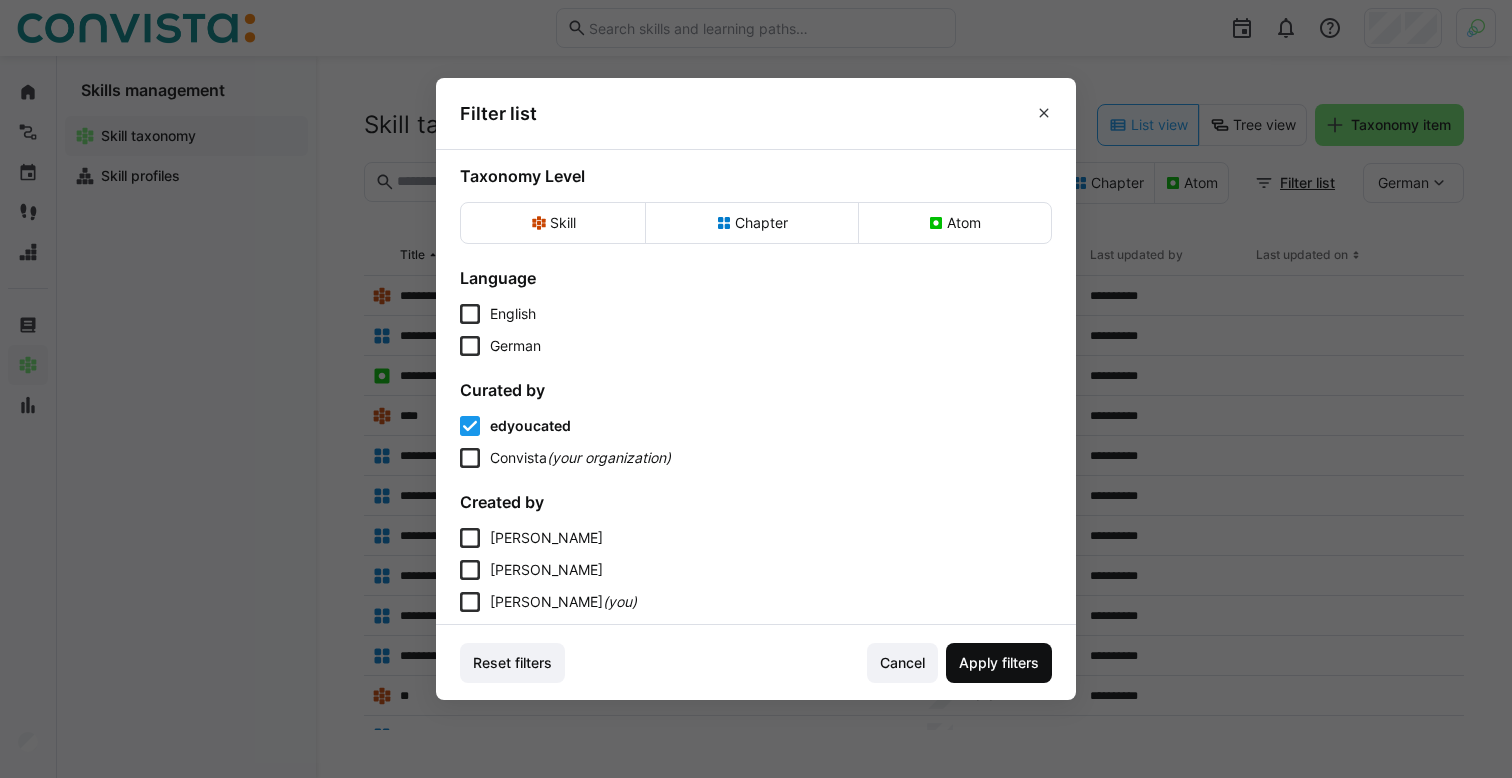 click on "Apply filters" 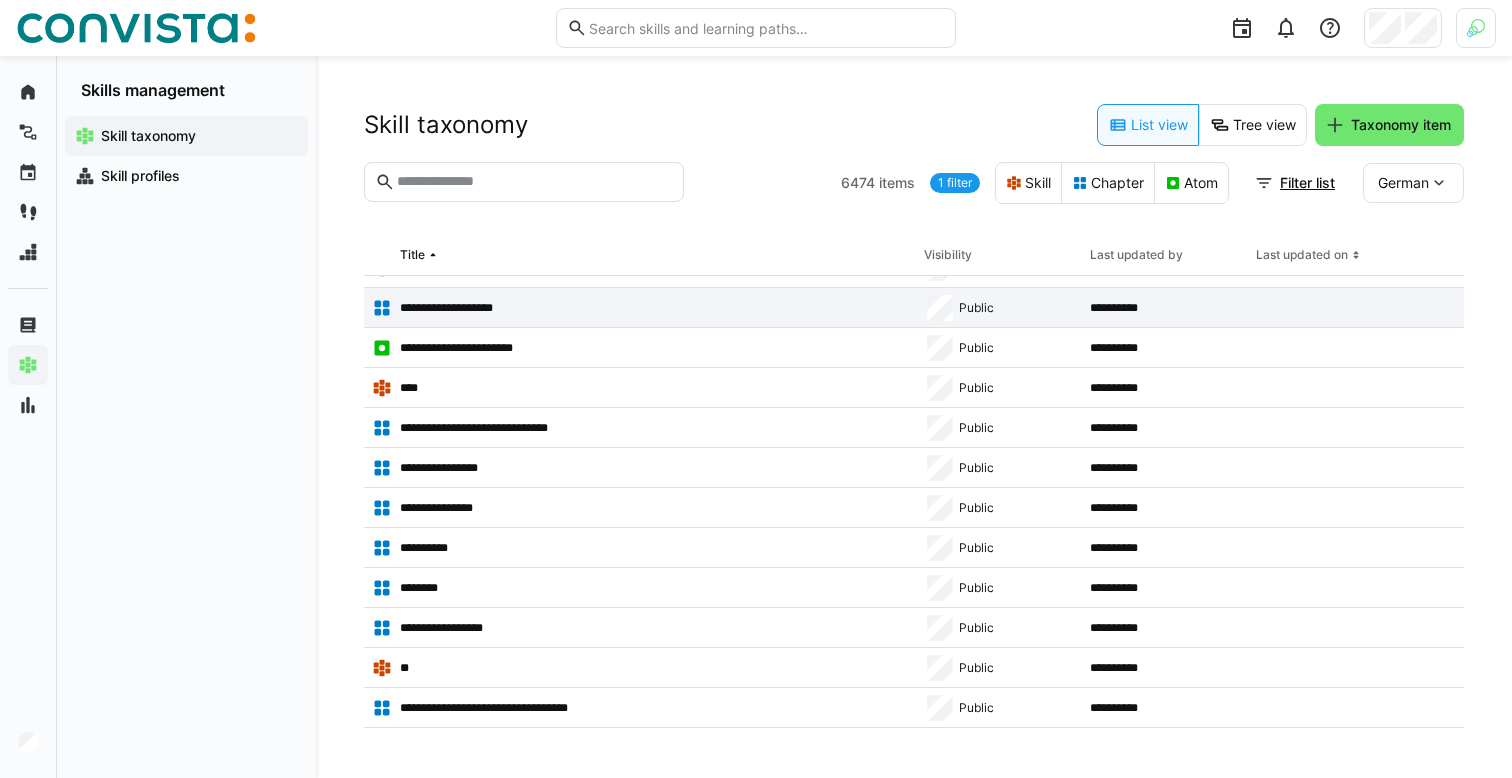 scroll, scrollTop: 0, scrollLeft: 0, axis: both 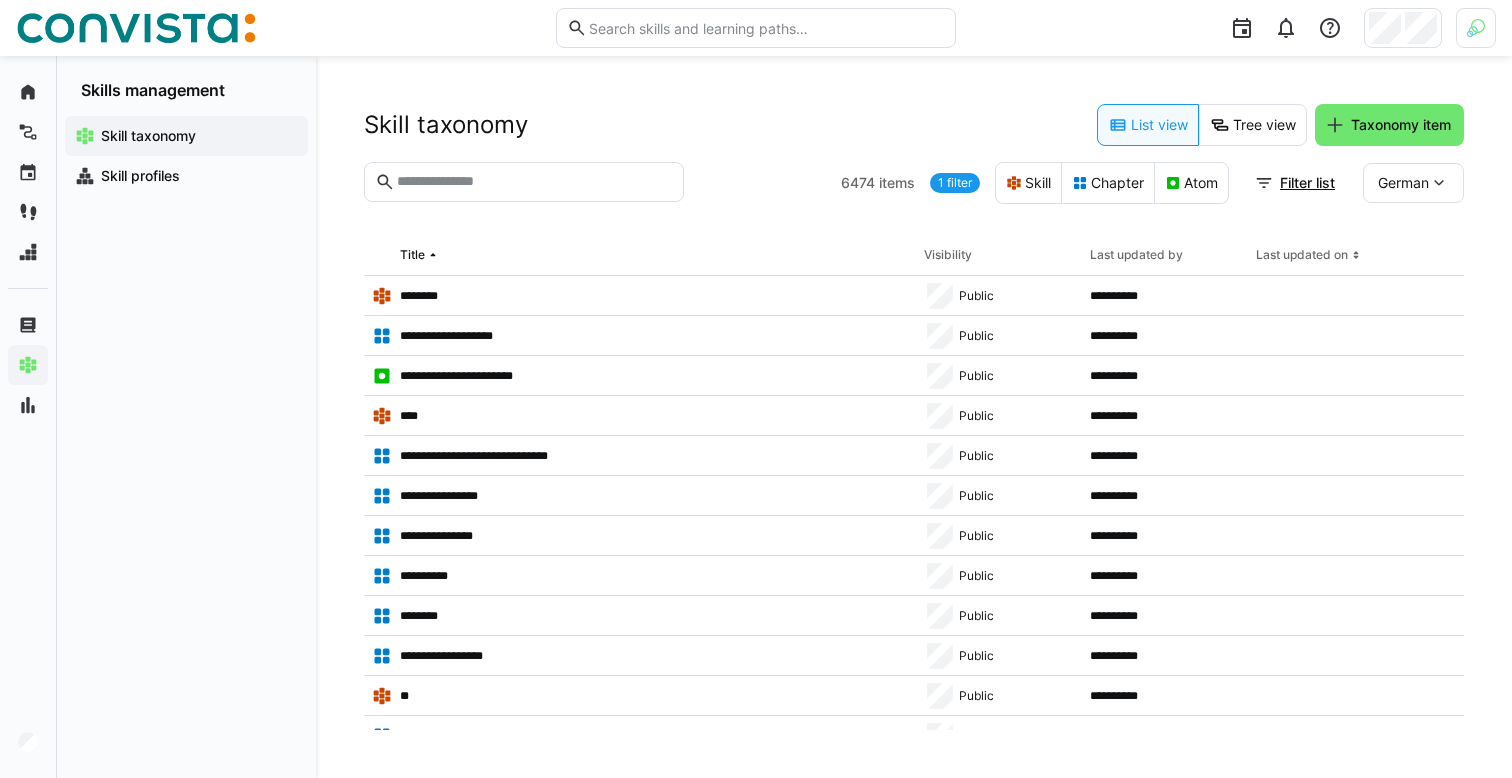 click on "1 filter" 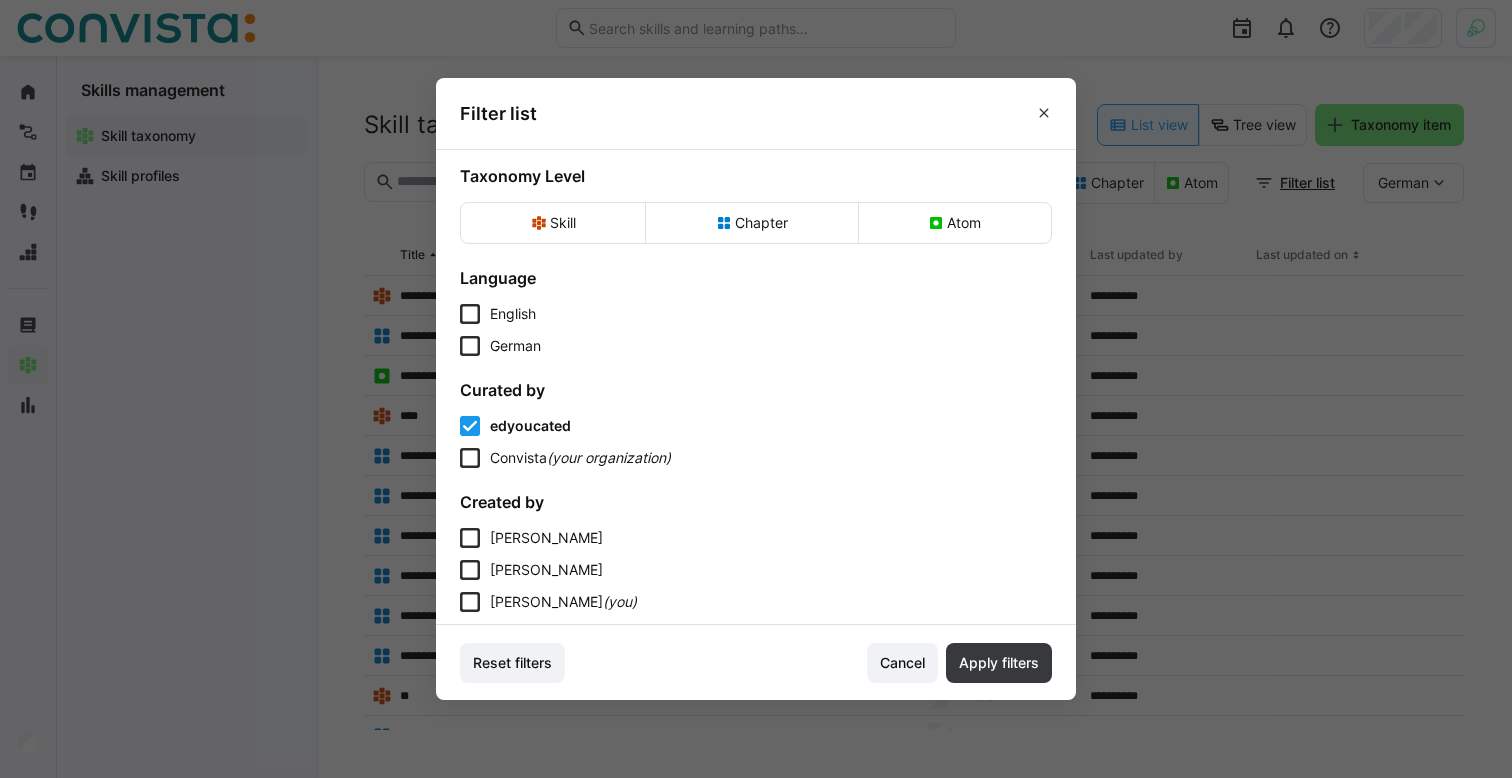 click on "edyoucated" 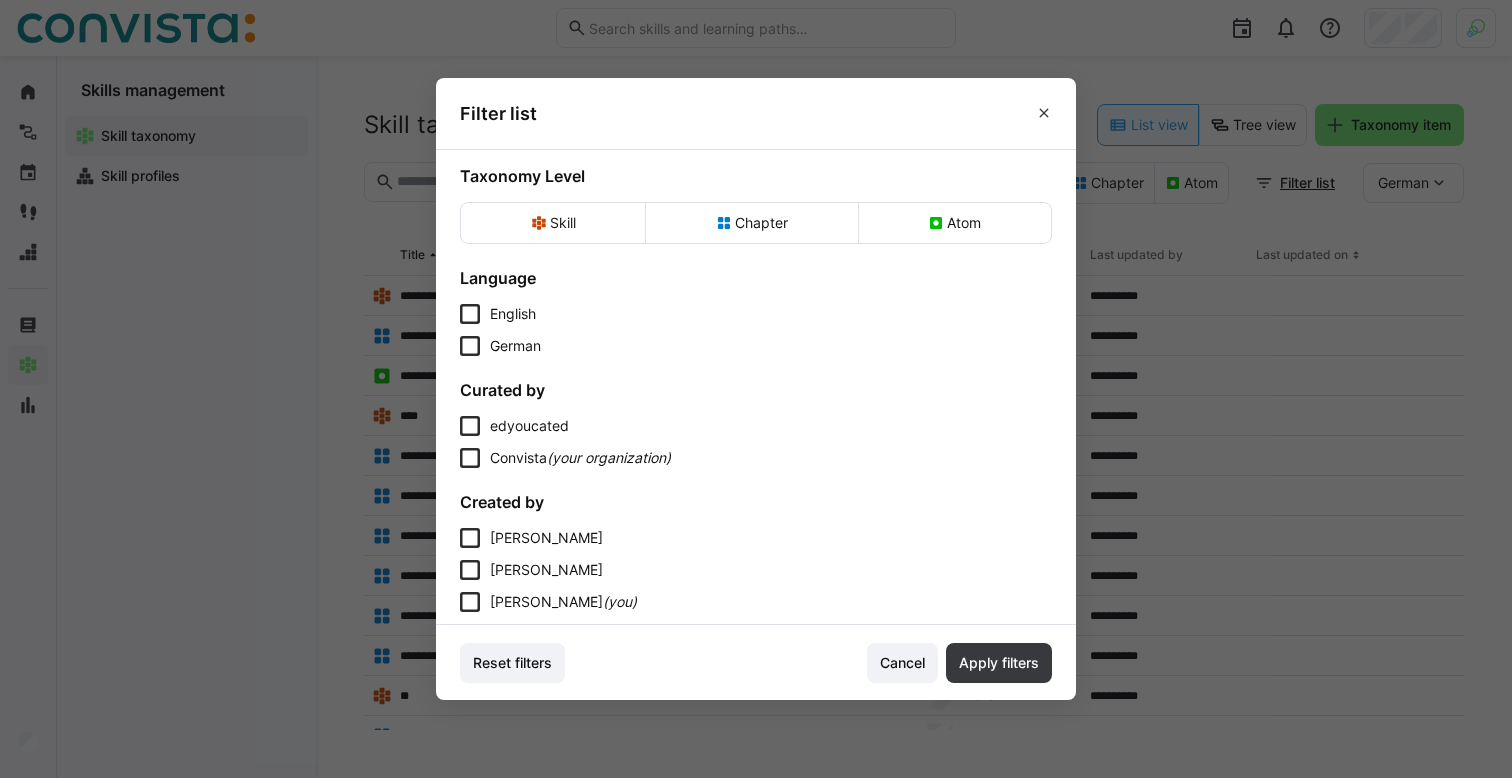 click on "(your organization)" 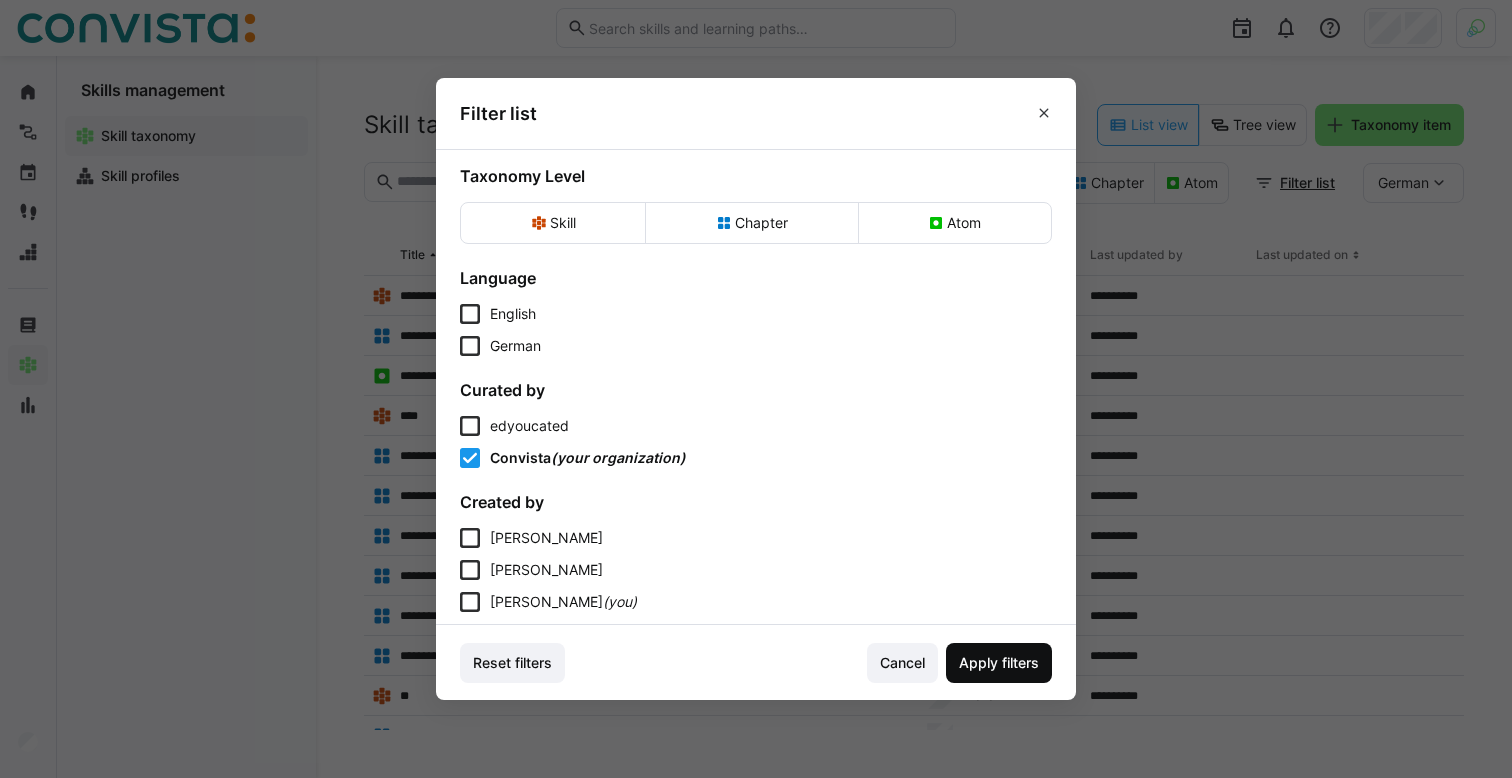 click on "Apply filters" 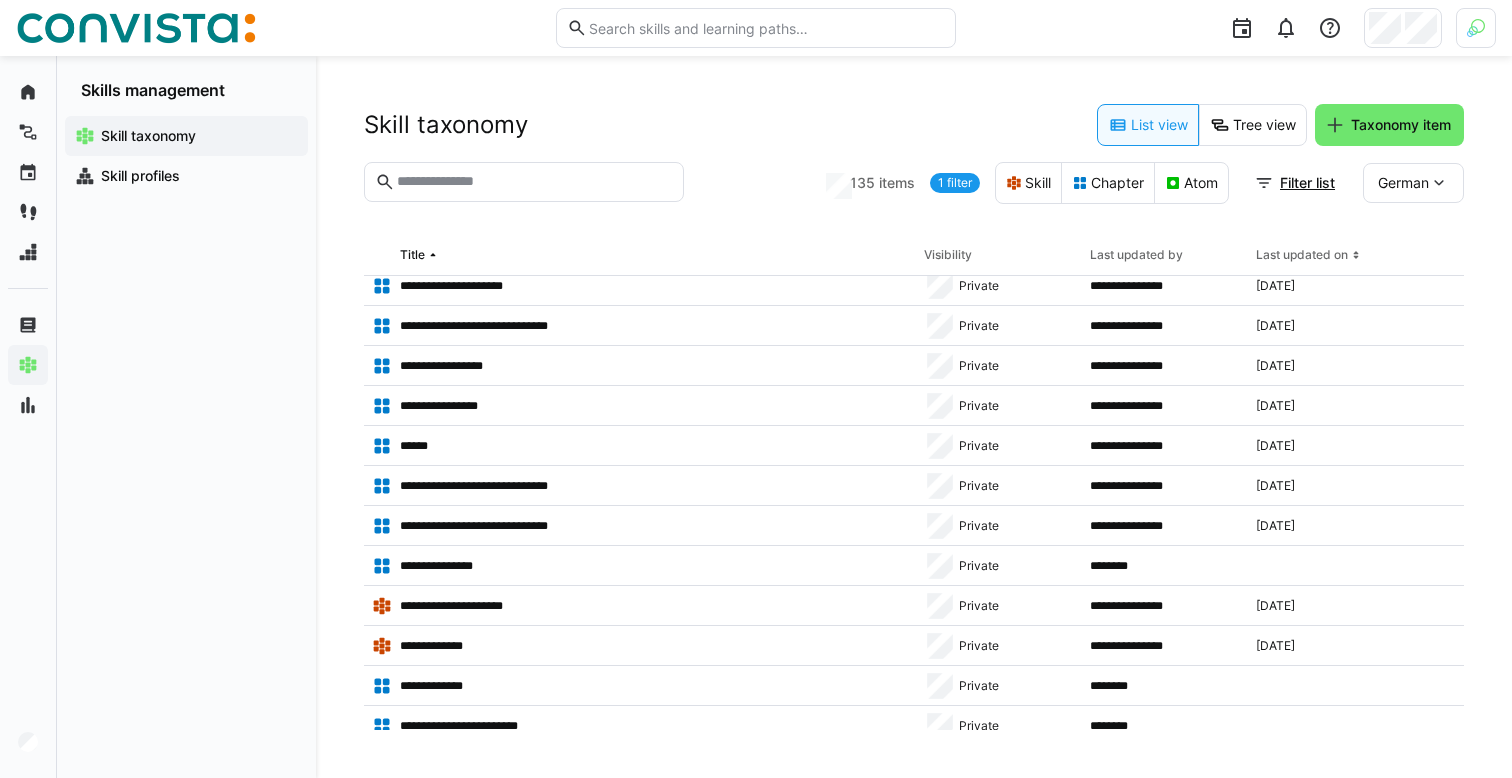 scroll, scrollTop: 1547, scrollLeft: 0, axis: vertical 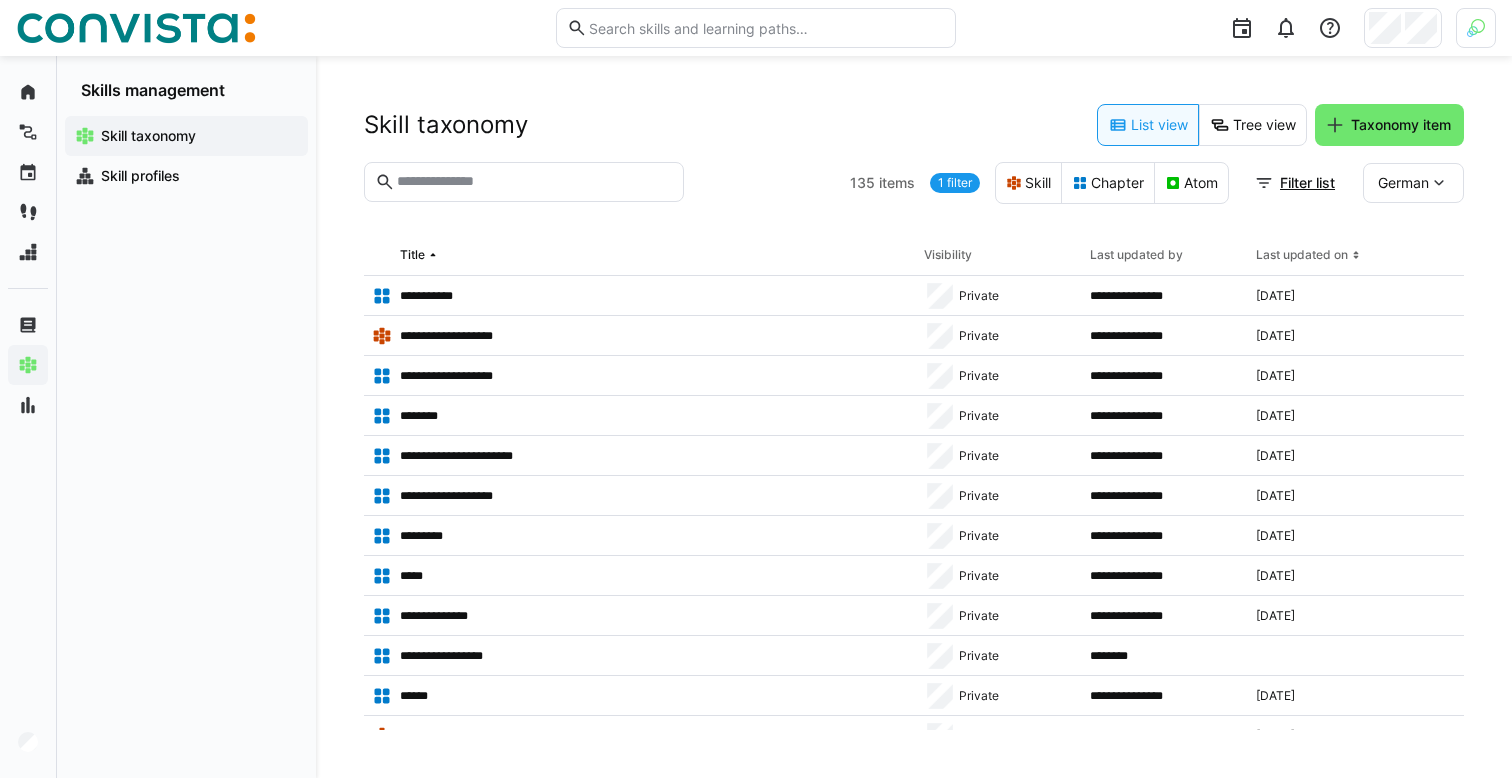 click on "1 filter" 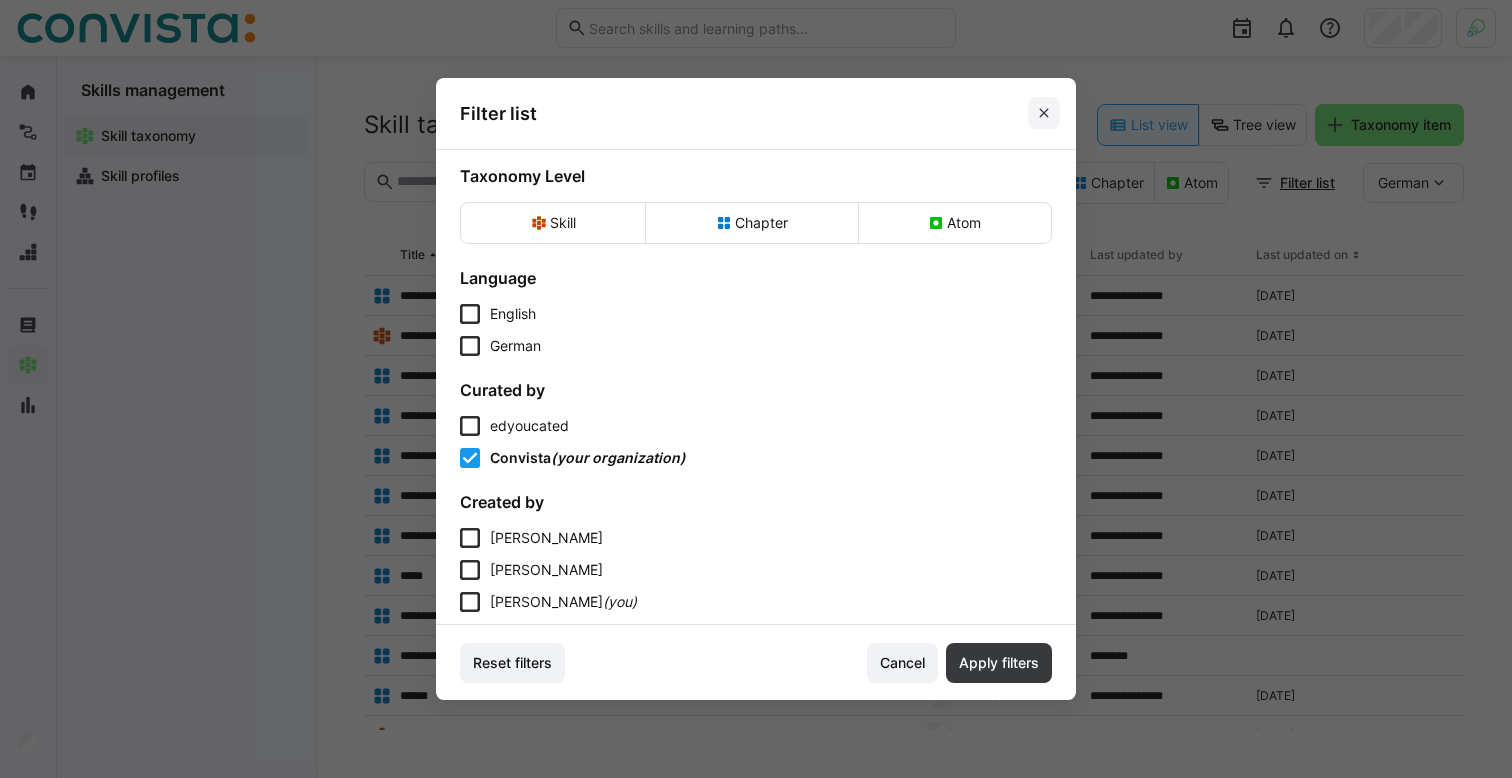click 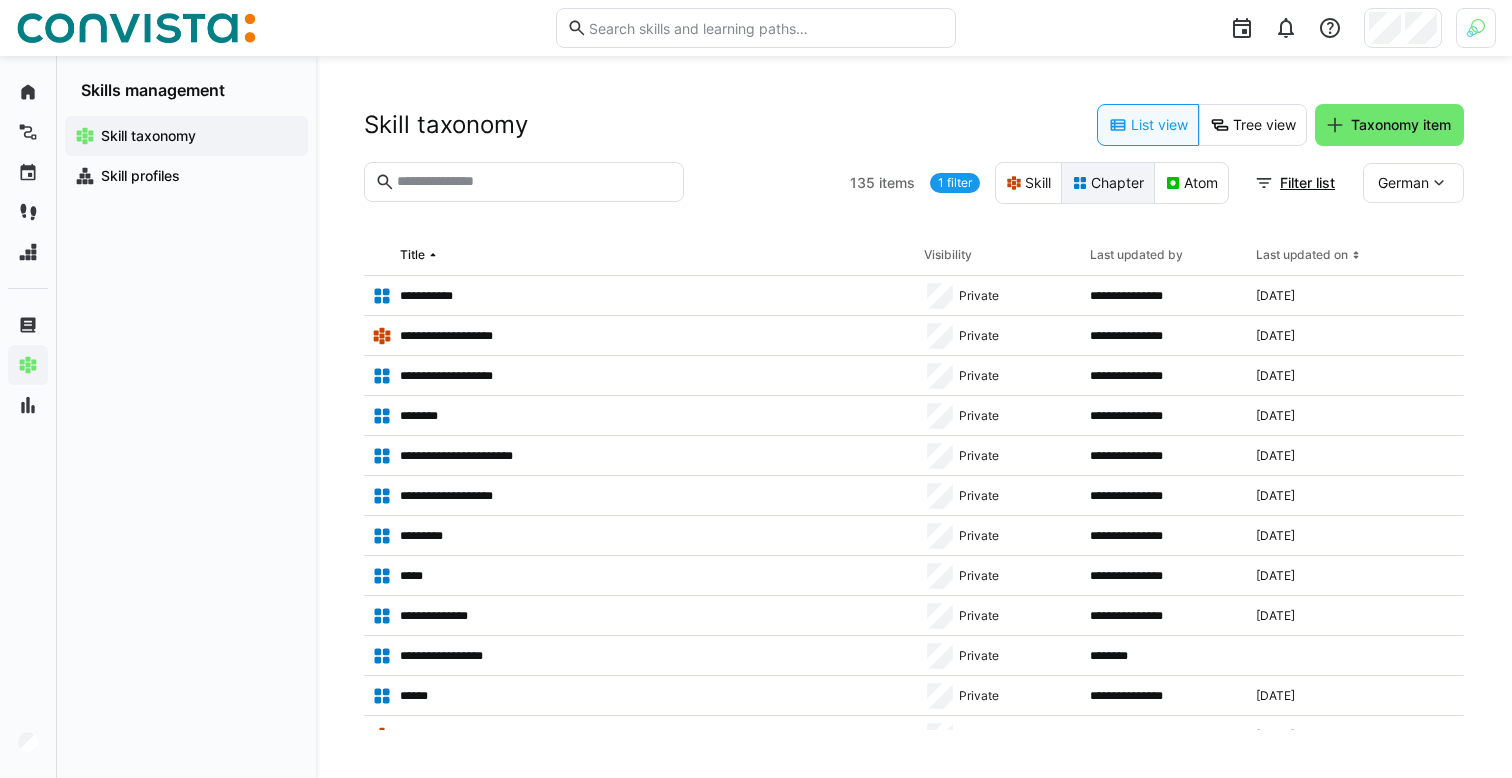 click on "Chapter" 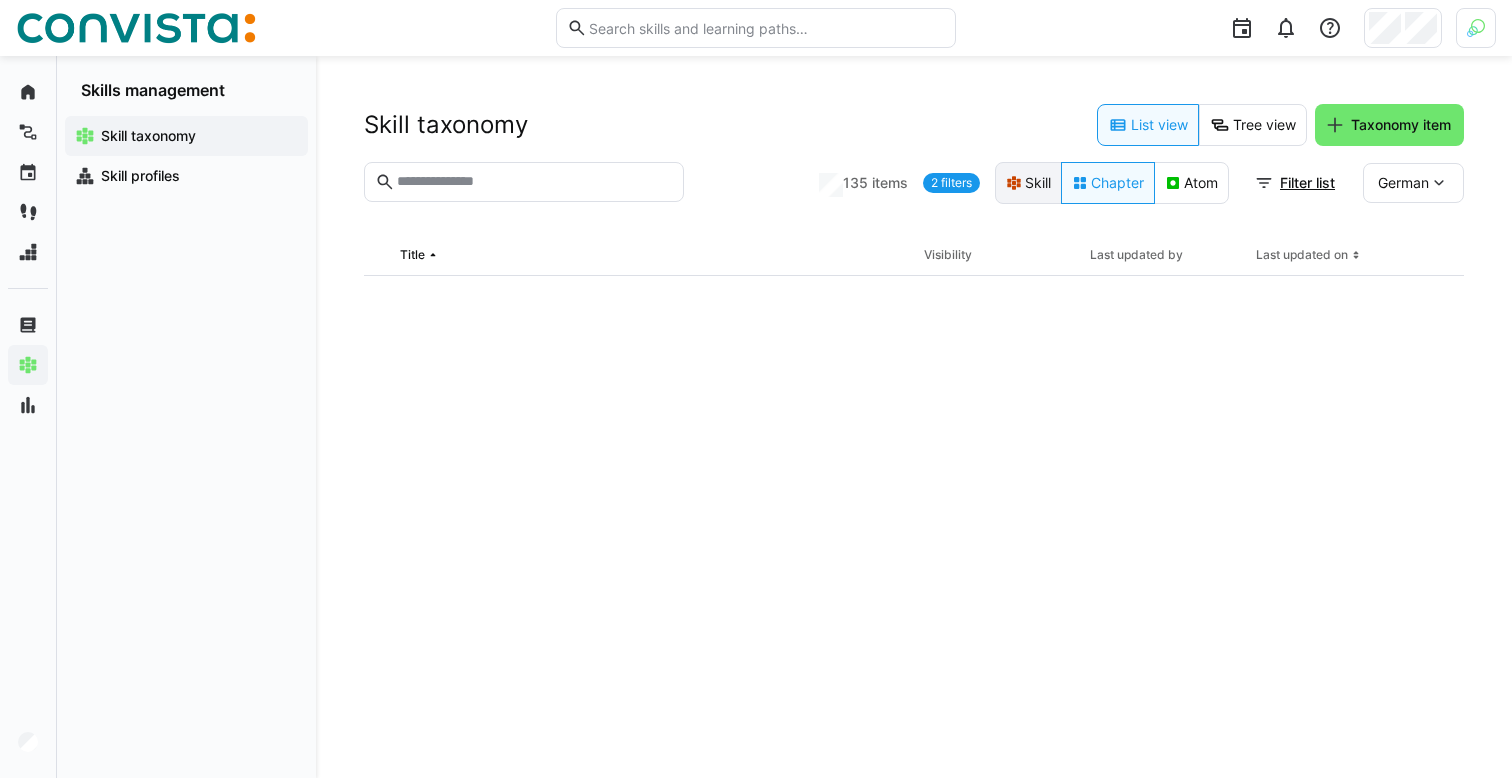 click on "Skill" 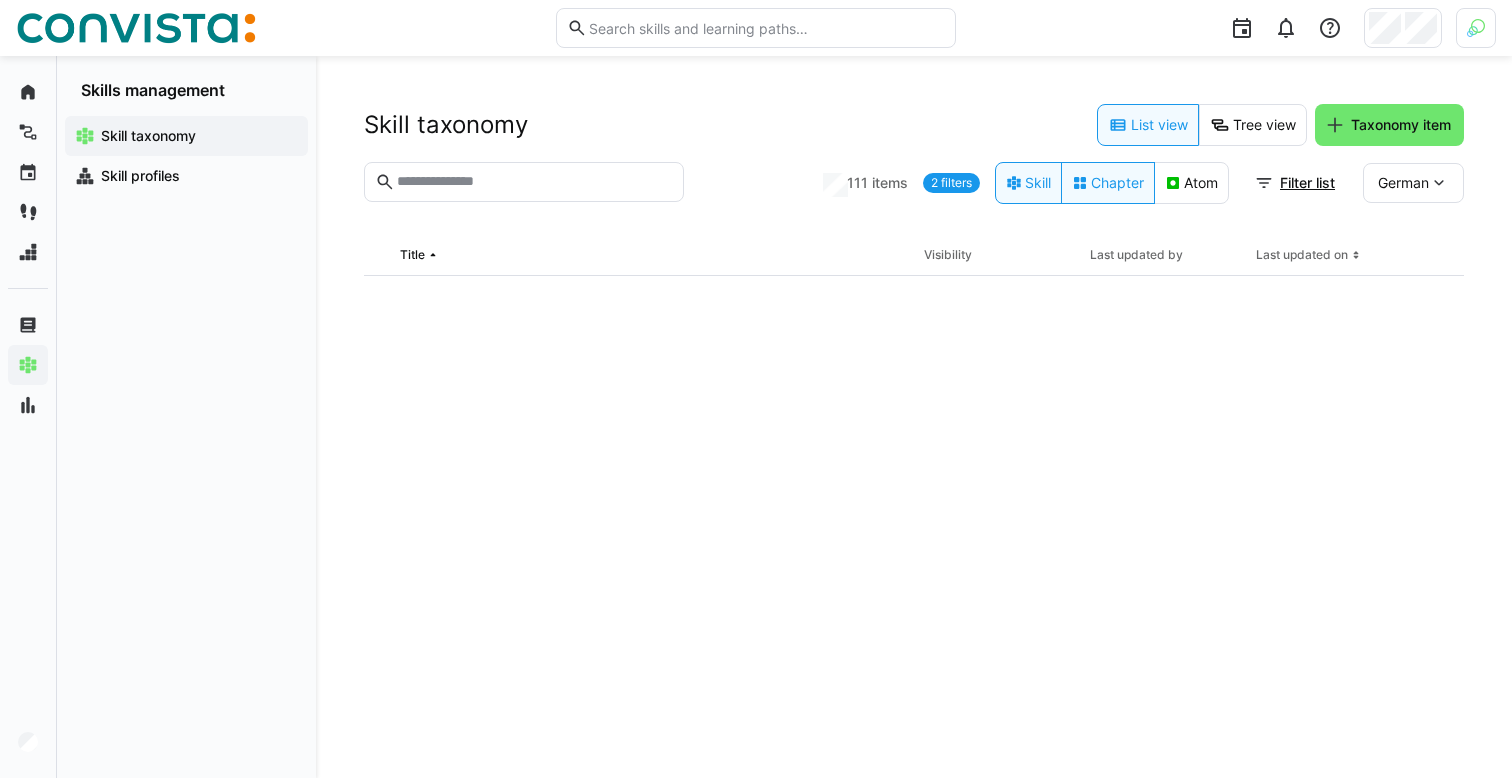 click on "2 filters" 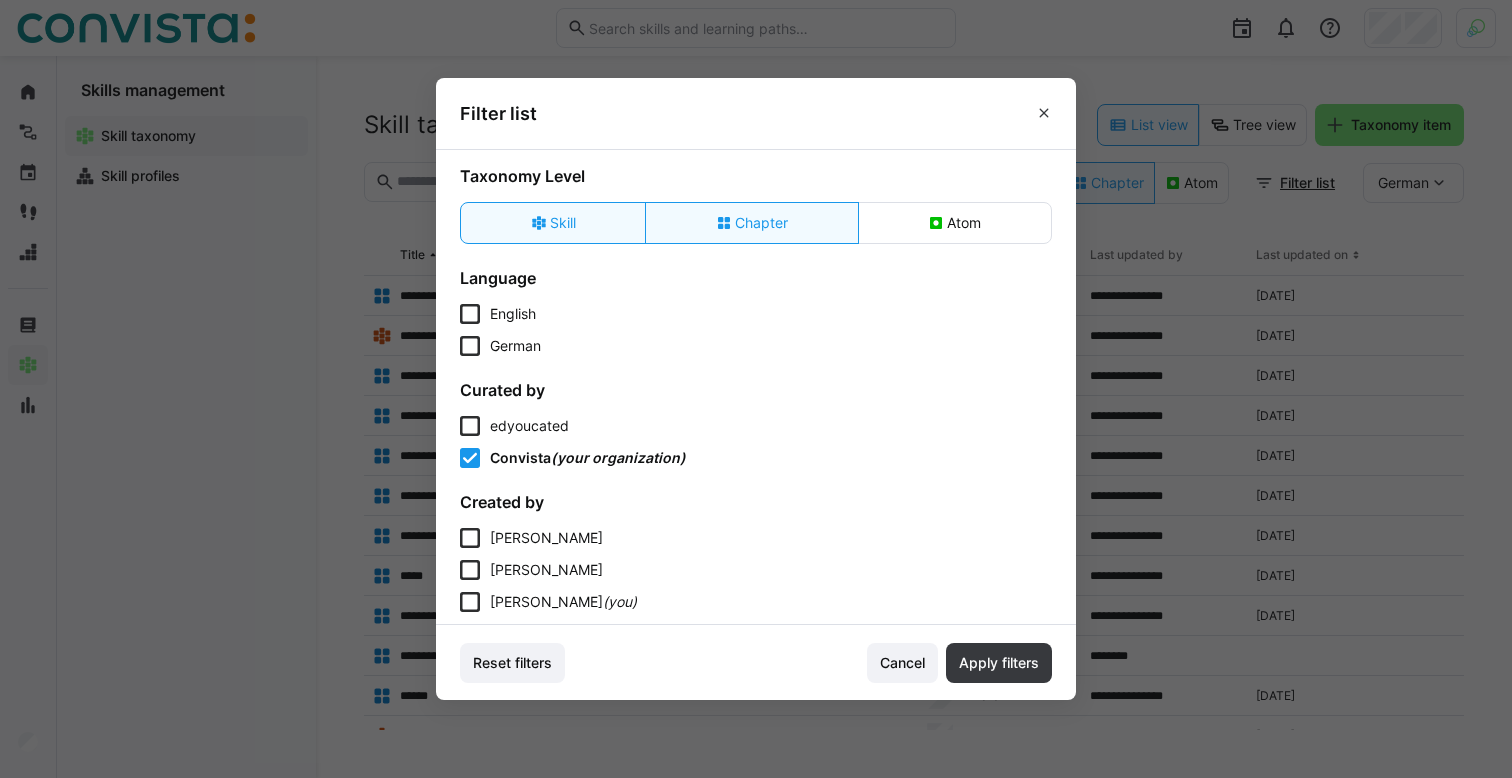 click on "edyoucated" 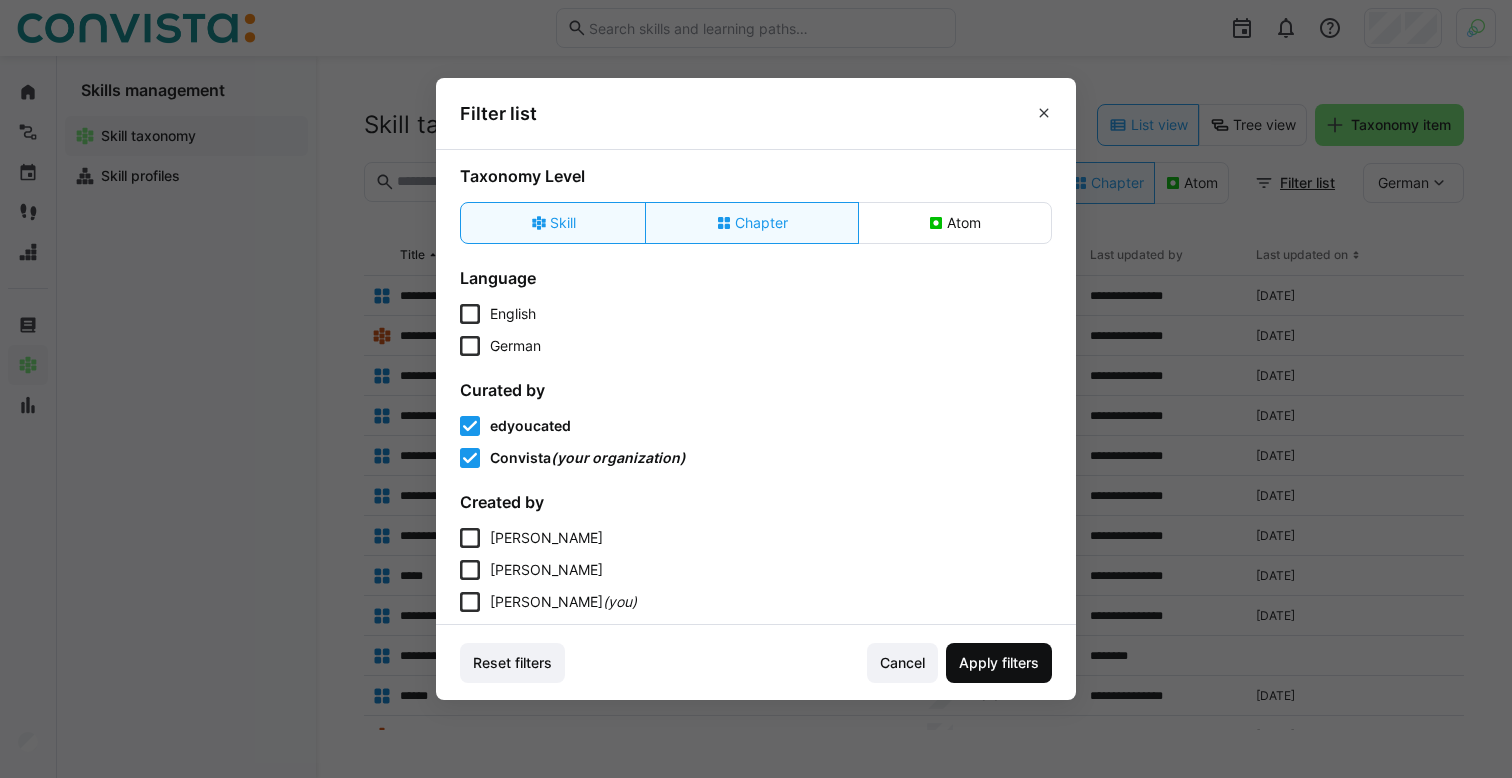 click on "Apply filters" 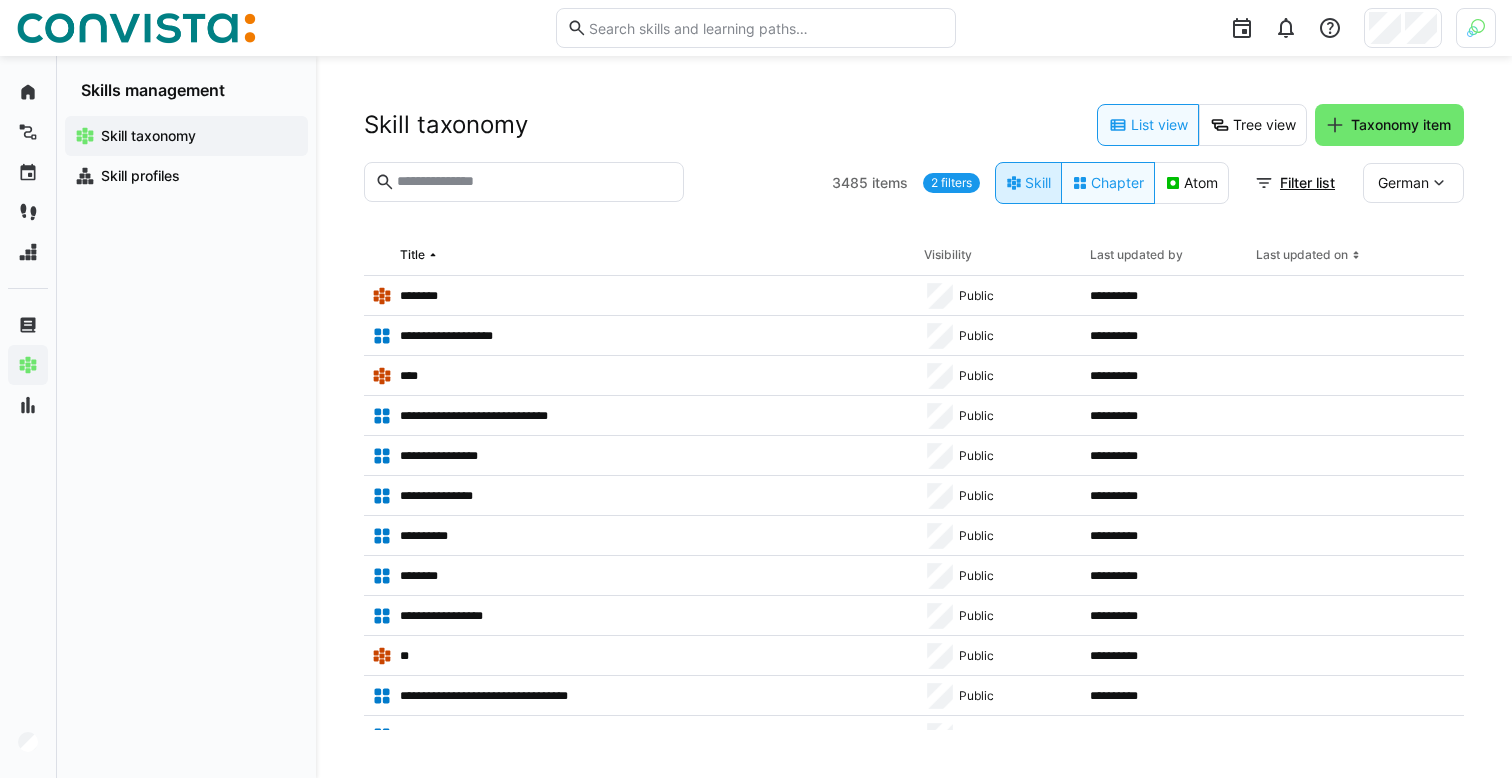 click on "Skill" 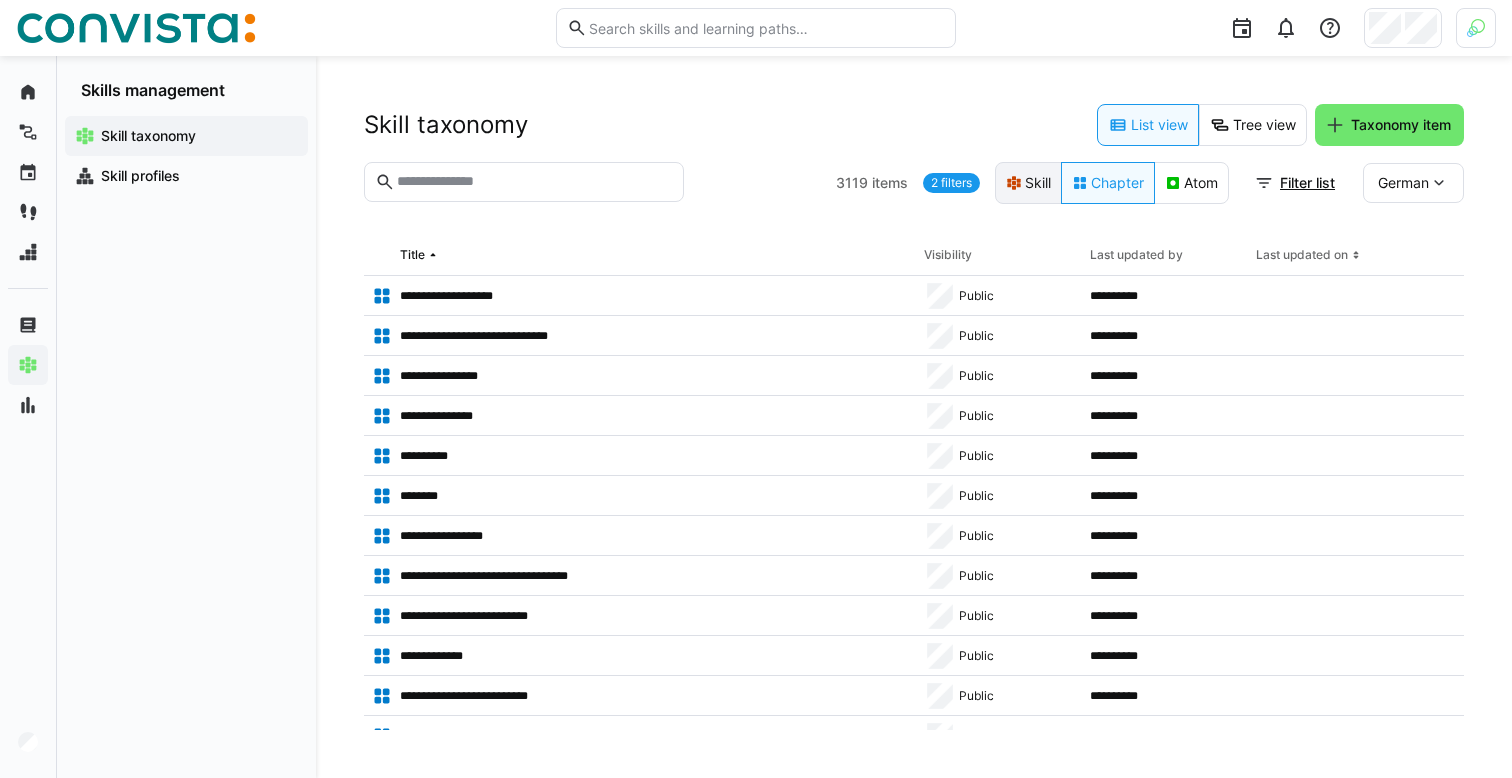 click on "Skill" 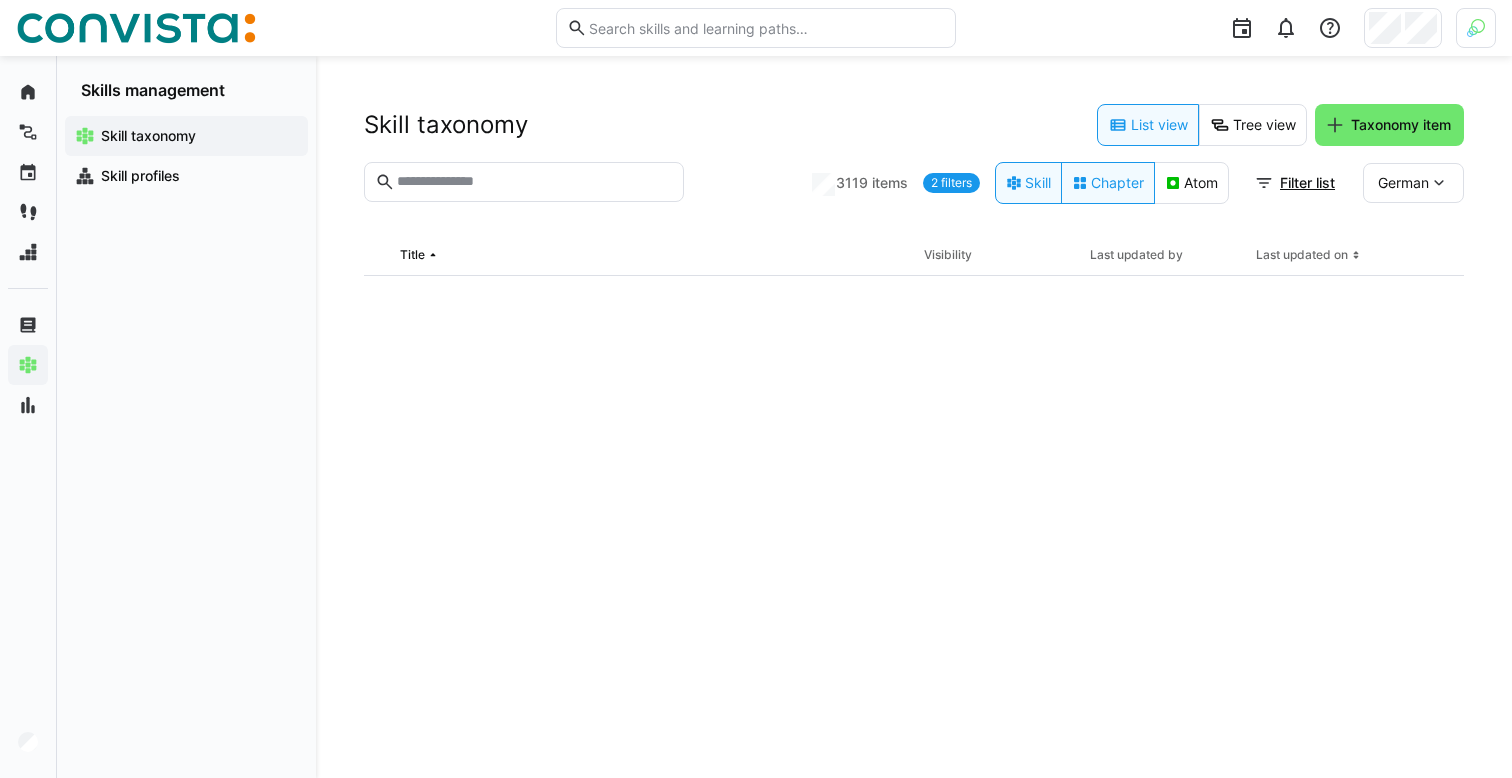 click on "2 filters" 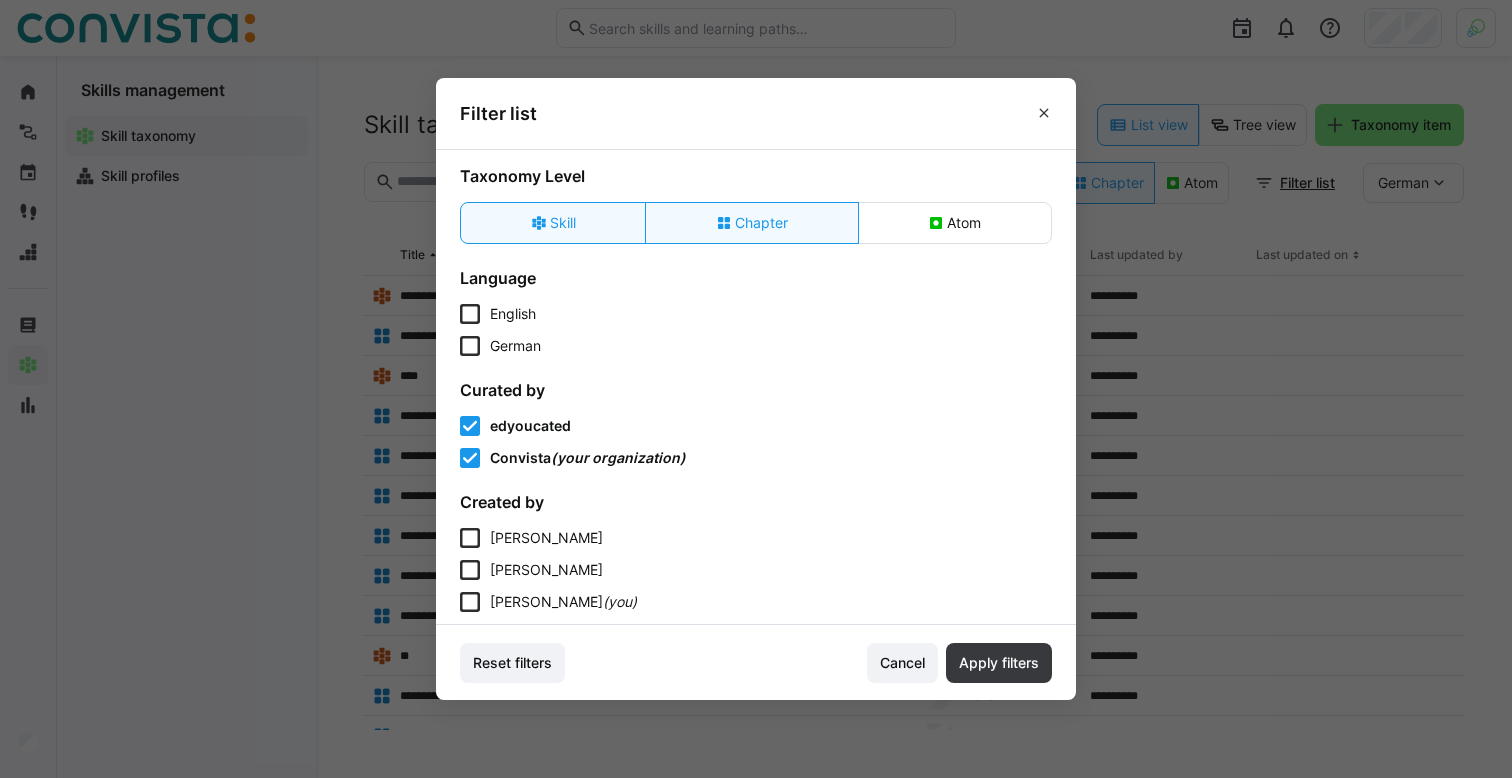 click on "Convista" 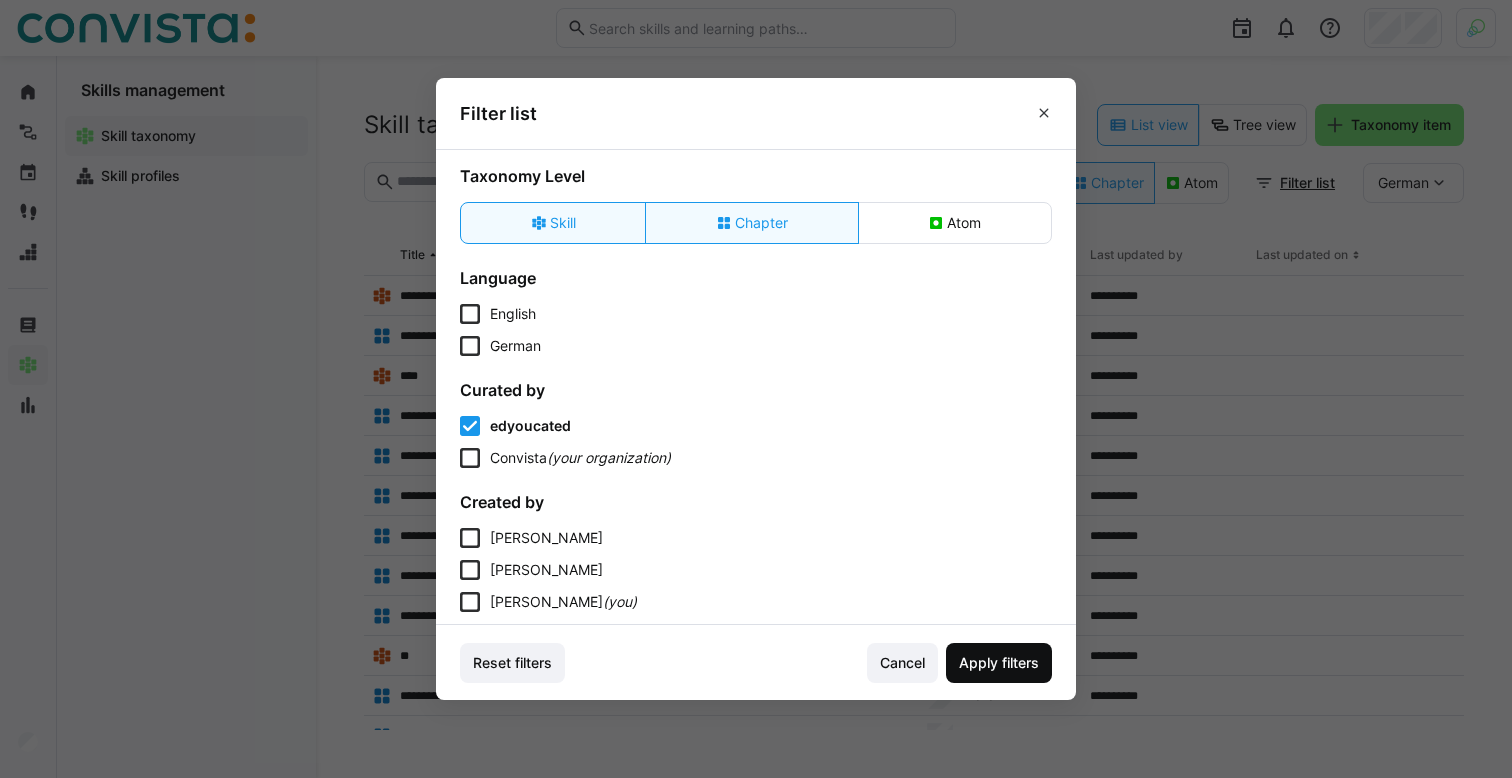 click on "Apply filters" 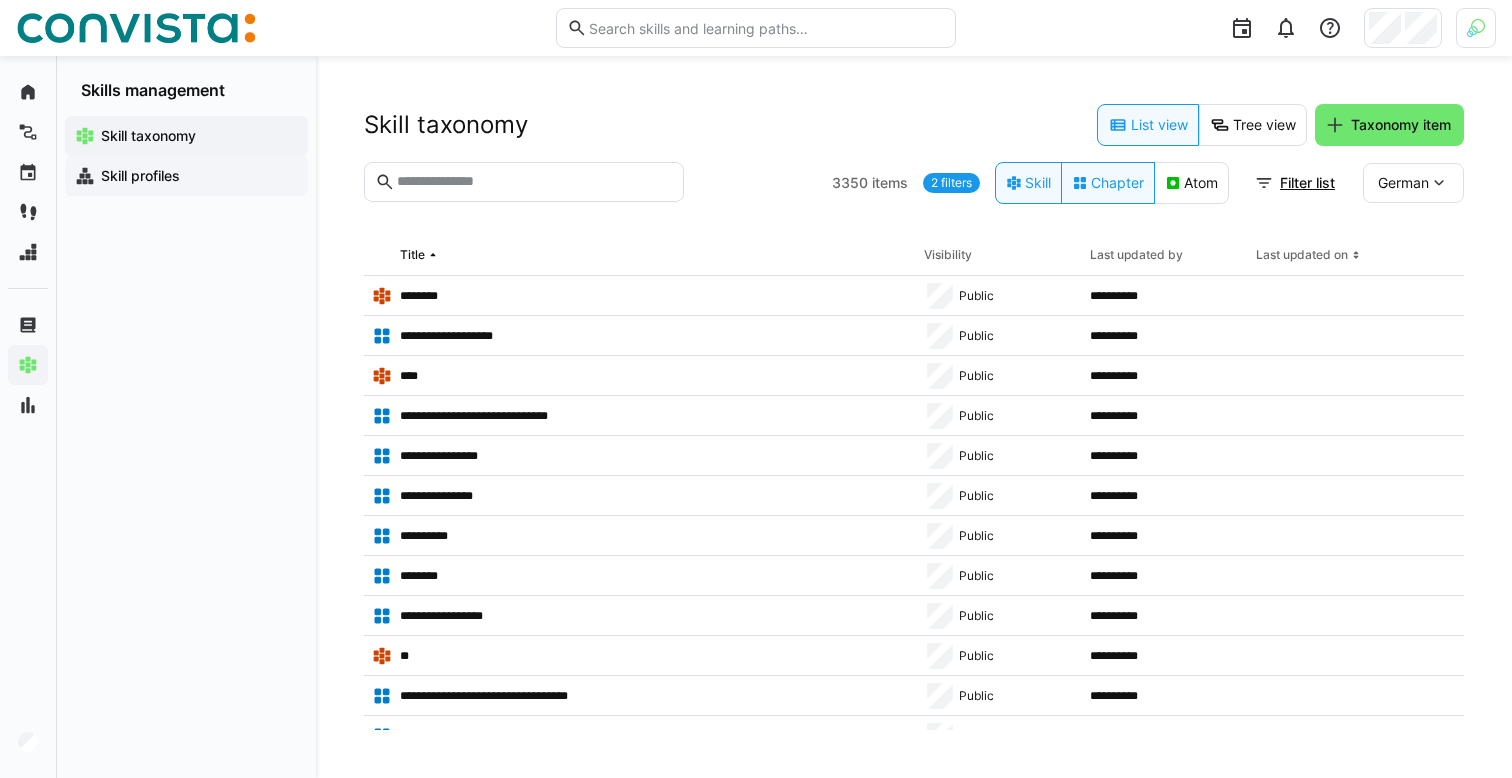 click on "Skill profiles" 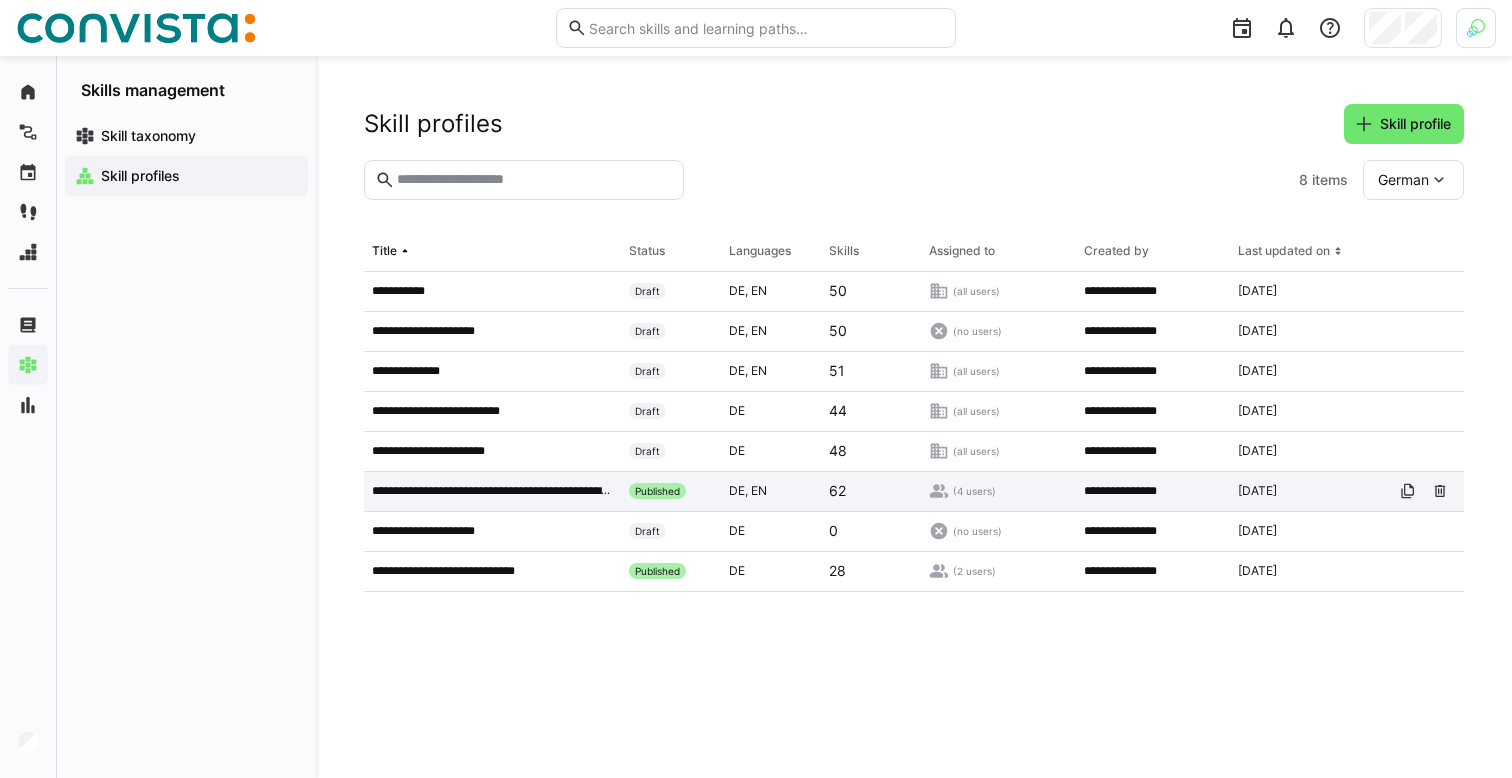 click on "**********" 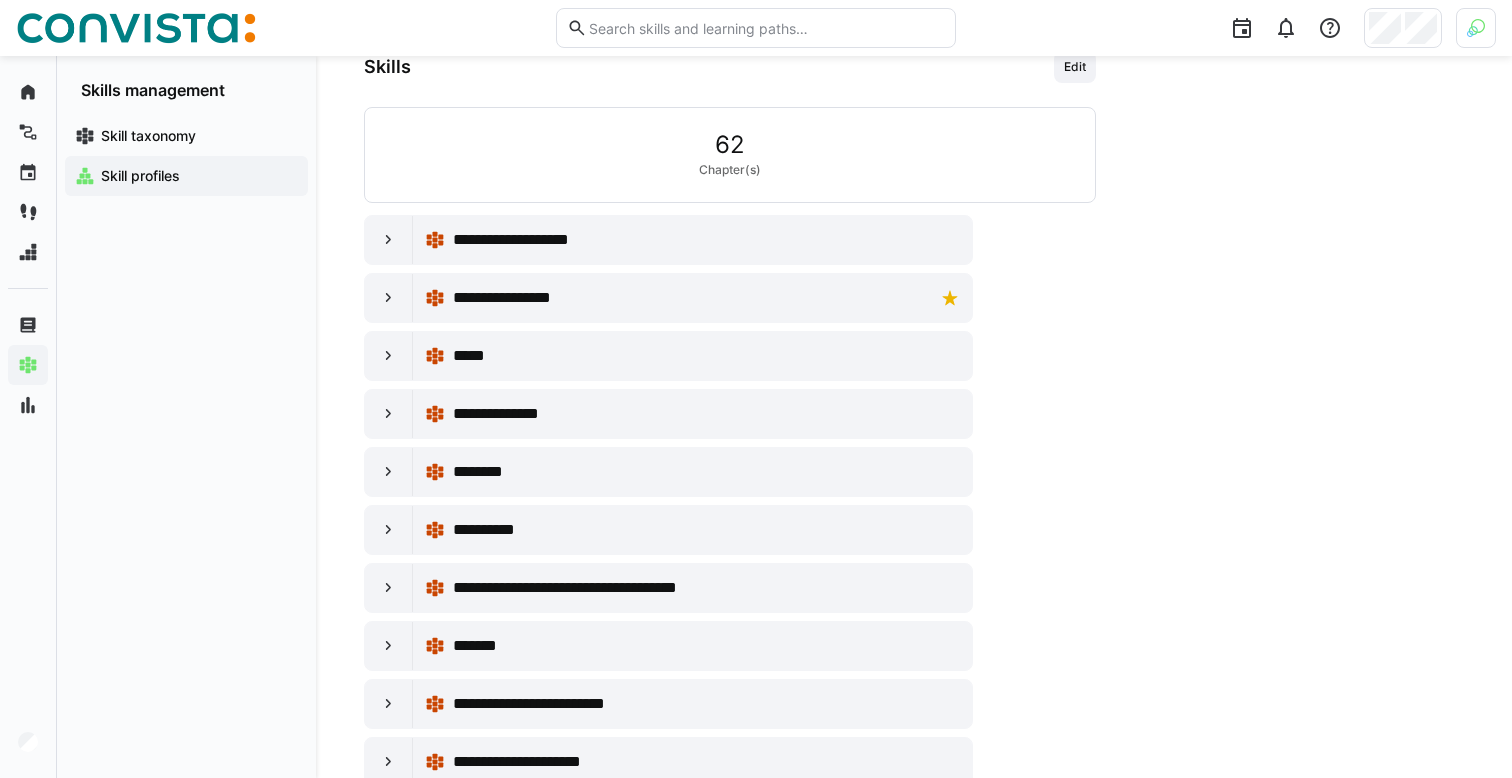 scroll, scrollTop: 592, scrollLeft: 0, axis: vertical 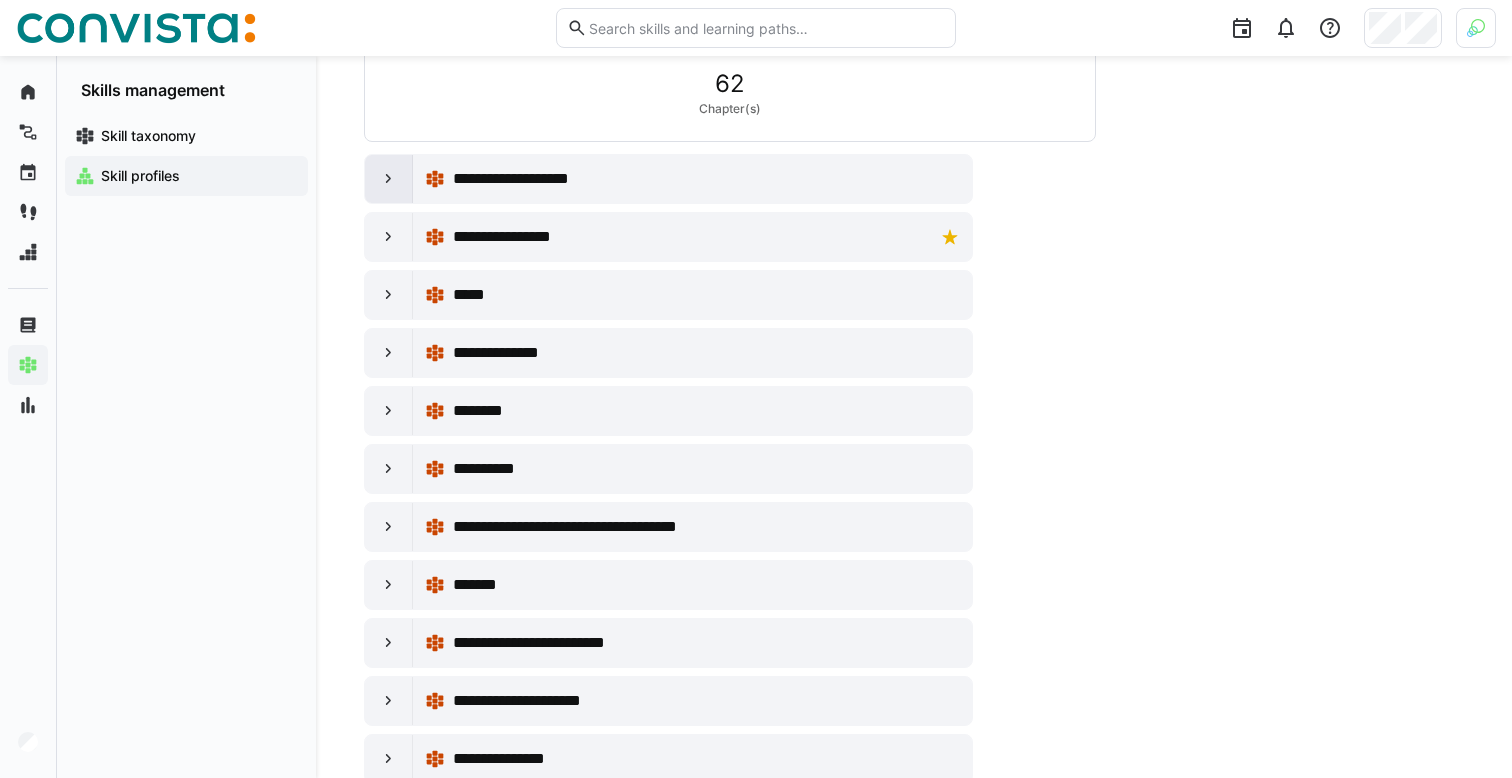 click 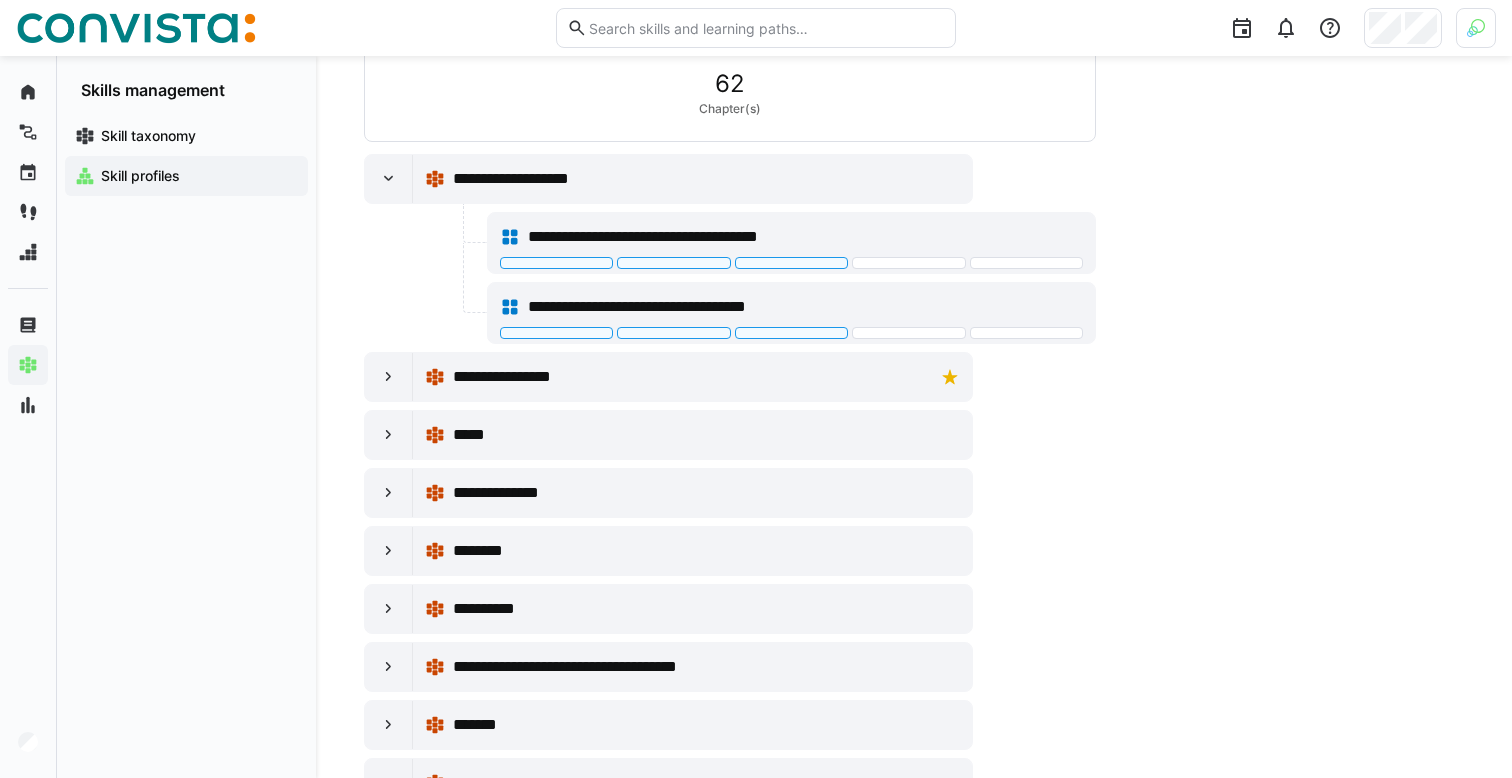 scroll, scrollTop: 615, scrollLeft: 0, axis: vertical 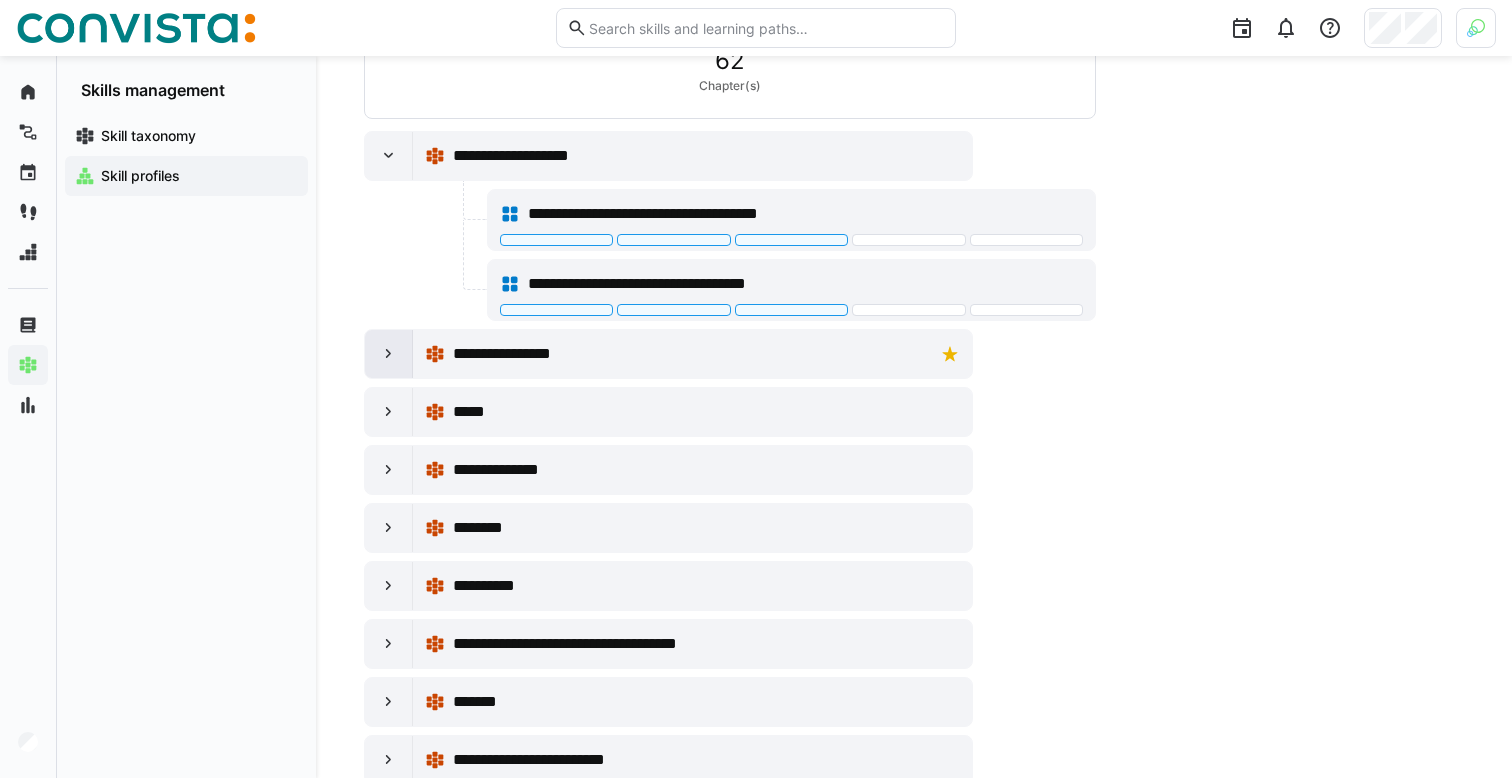 click 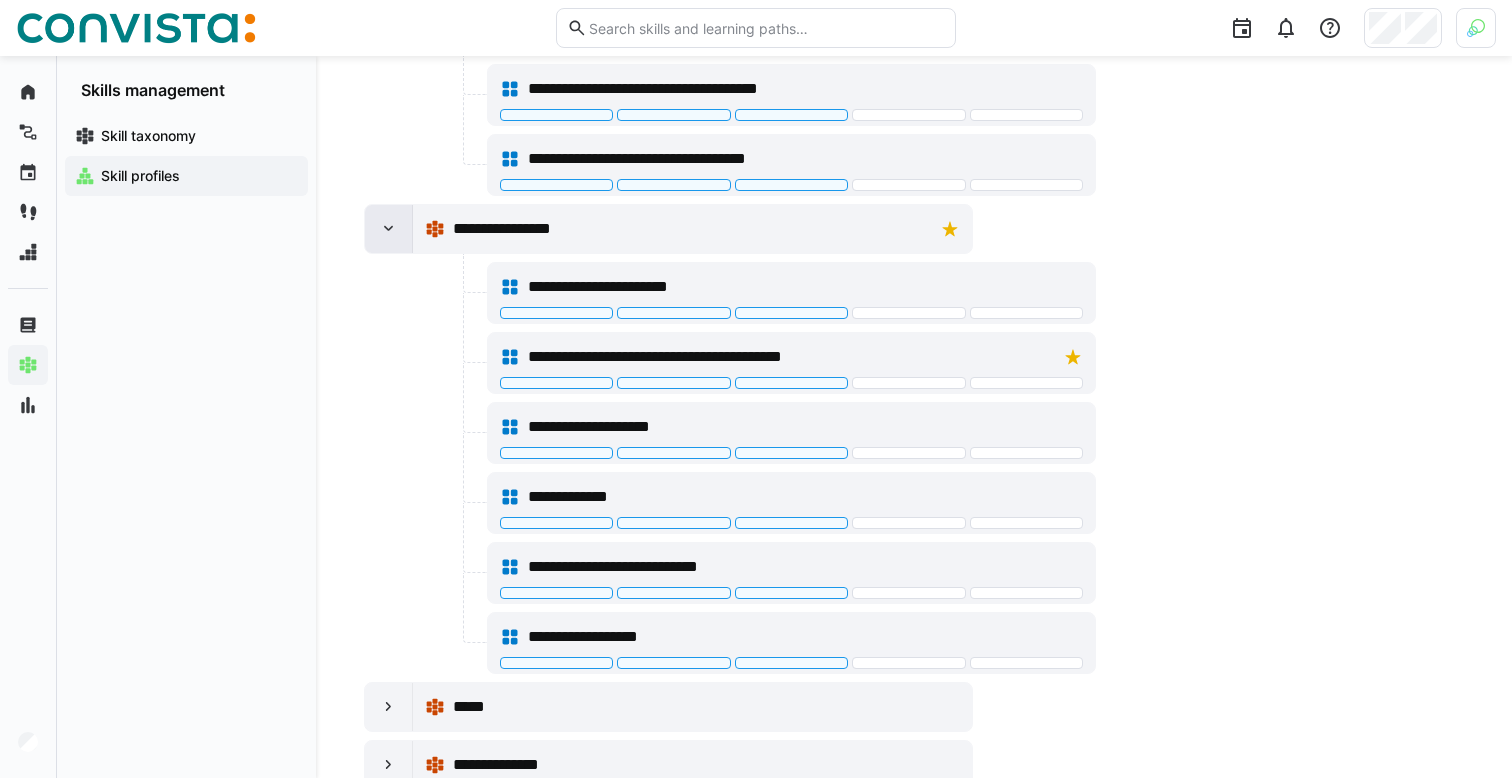 scroll, scrollTop: 744, scrollLeft: 0, axis: vertical 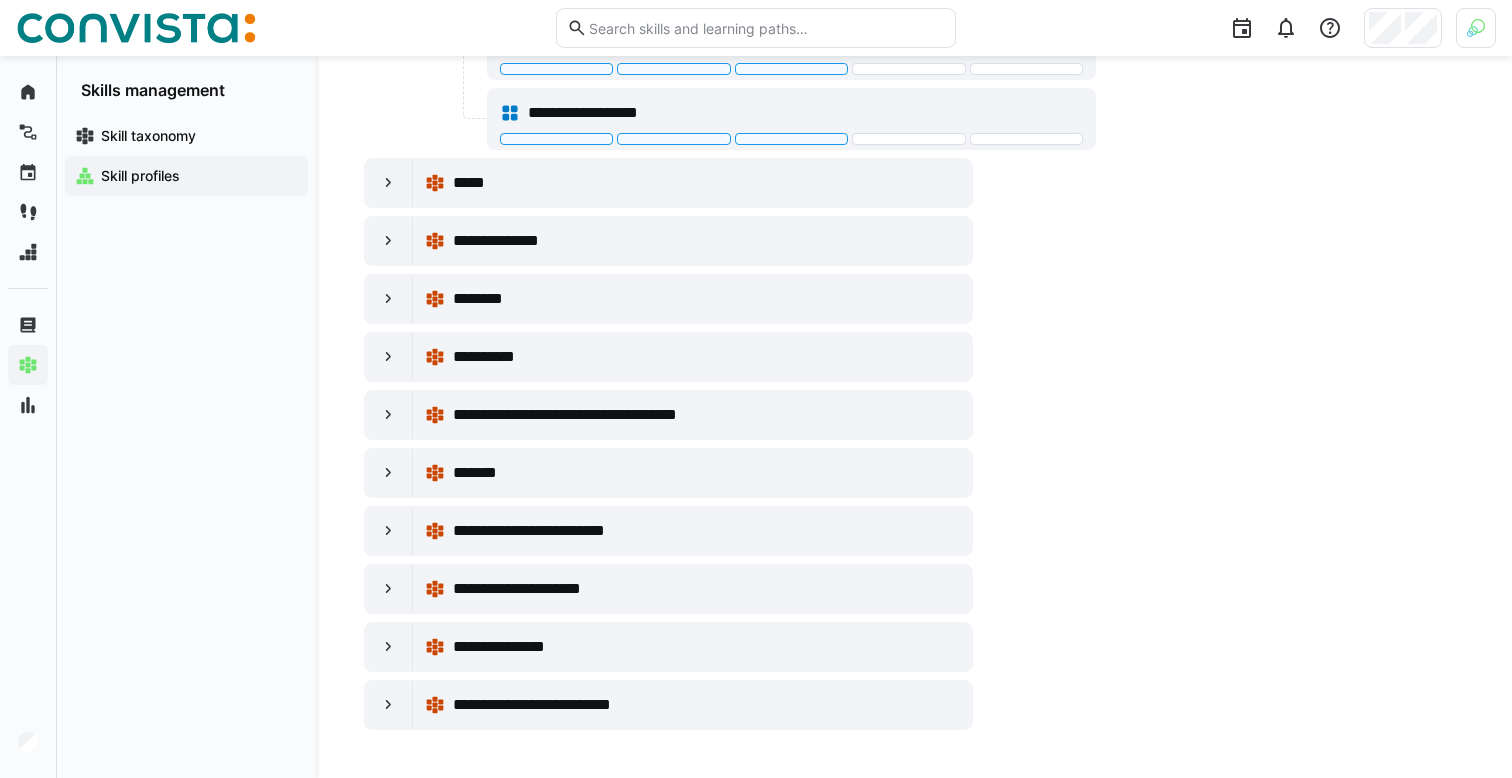 click on "Skill profiles" 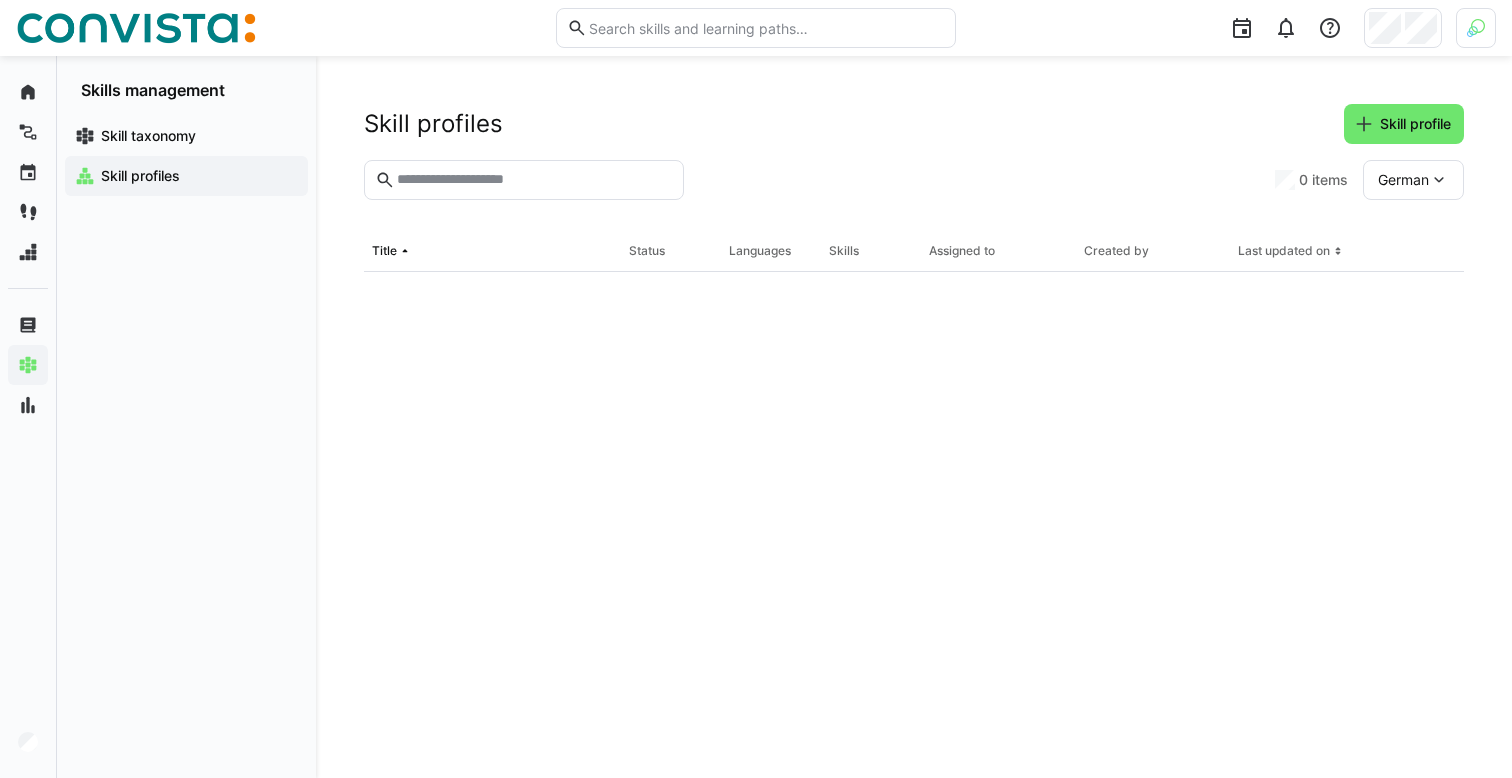 scroll, scrollTop: 0, scrollLeft: 0, axis: both 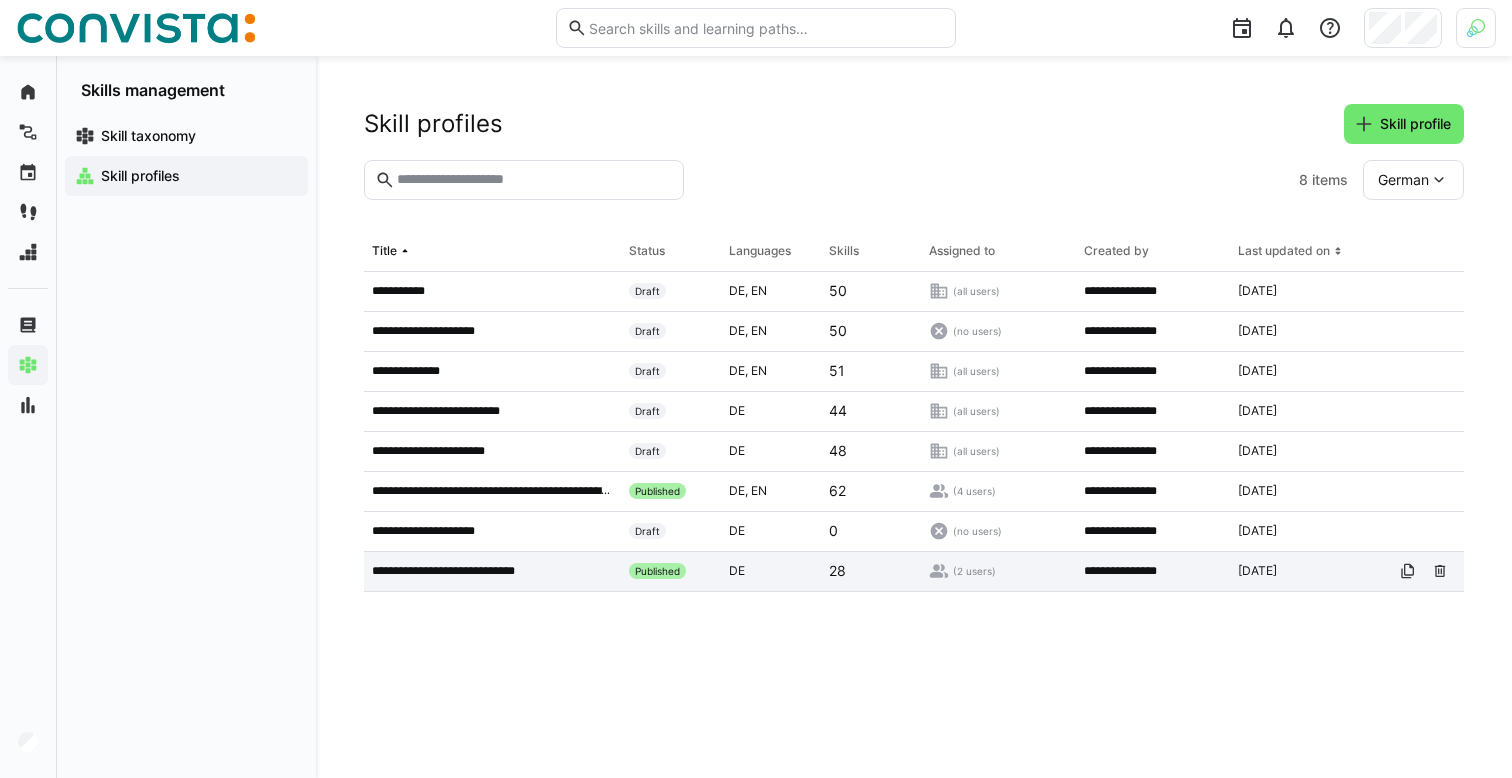 click on "**********" 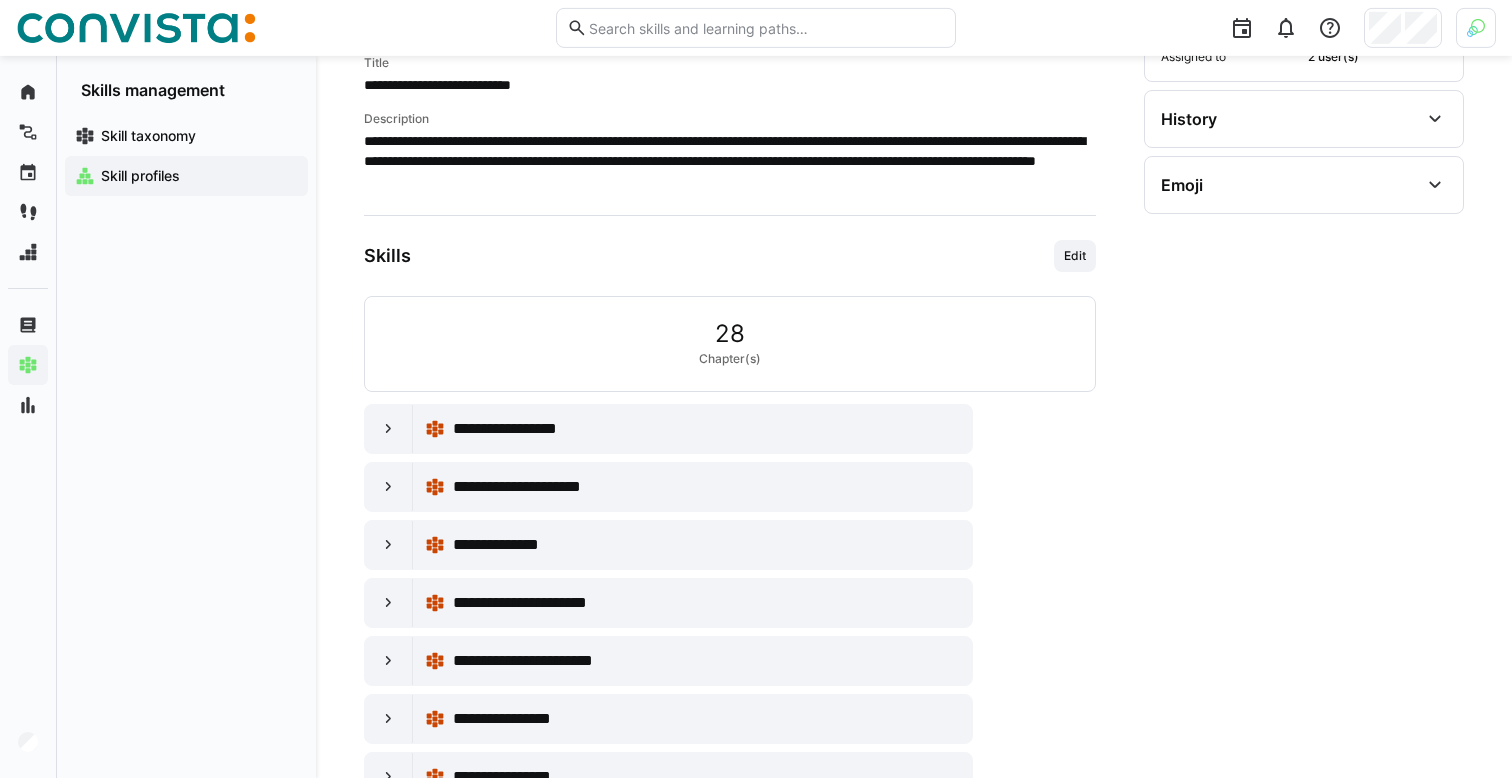 scroll, scrollTop: 394, scrollLeft: 0, axis: vertical 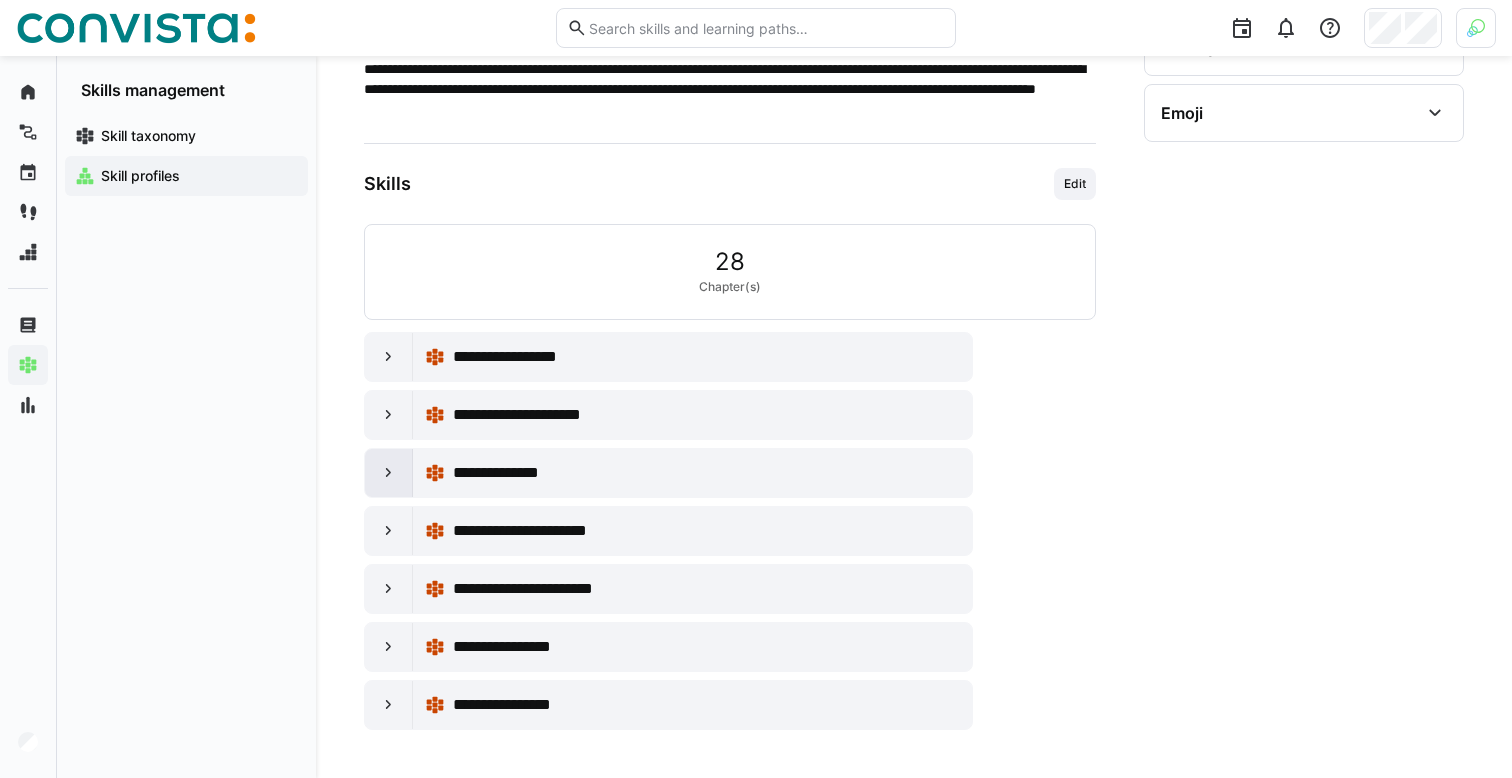 click 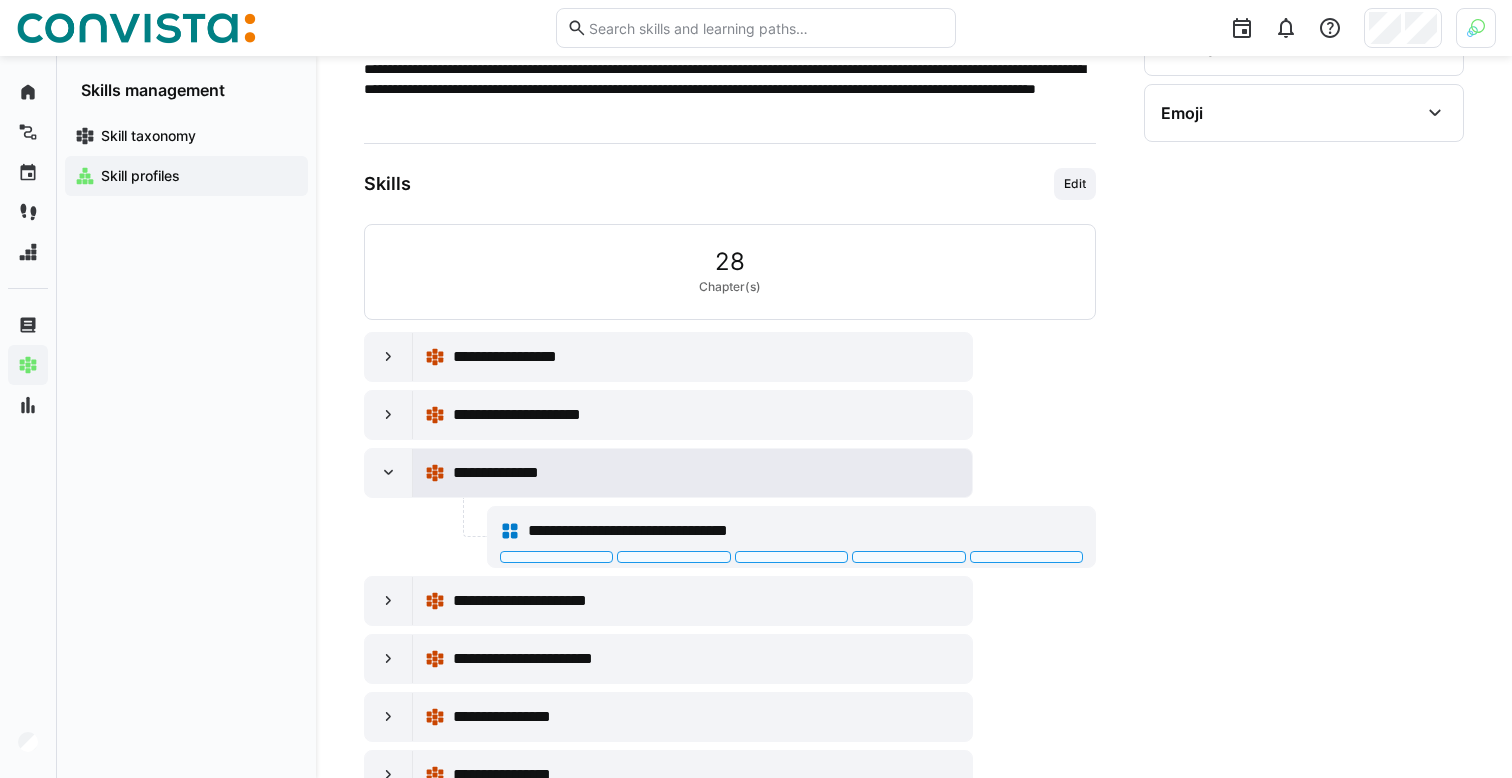 click on "**********" 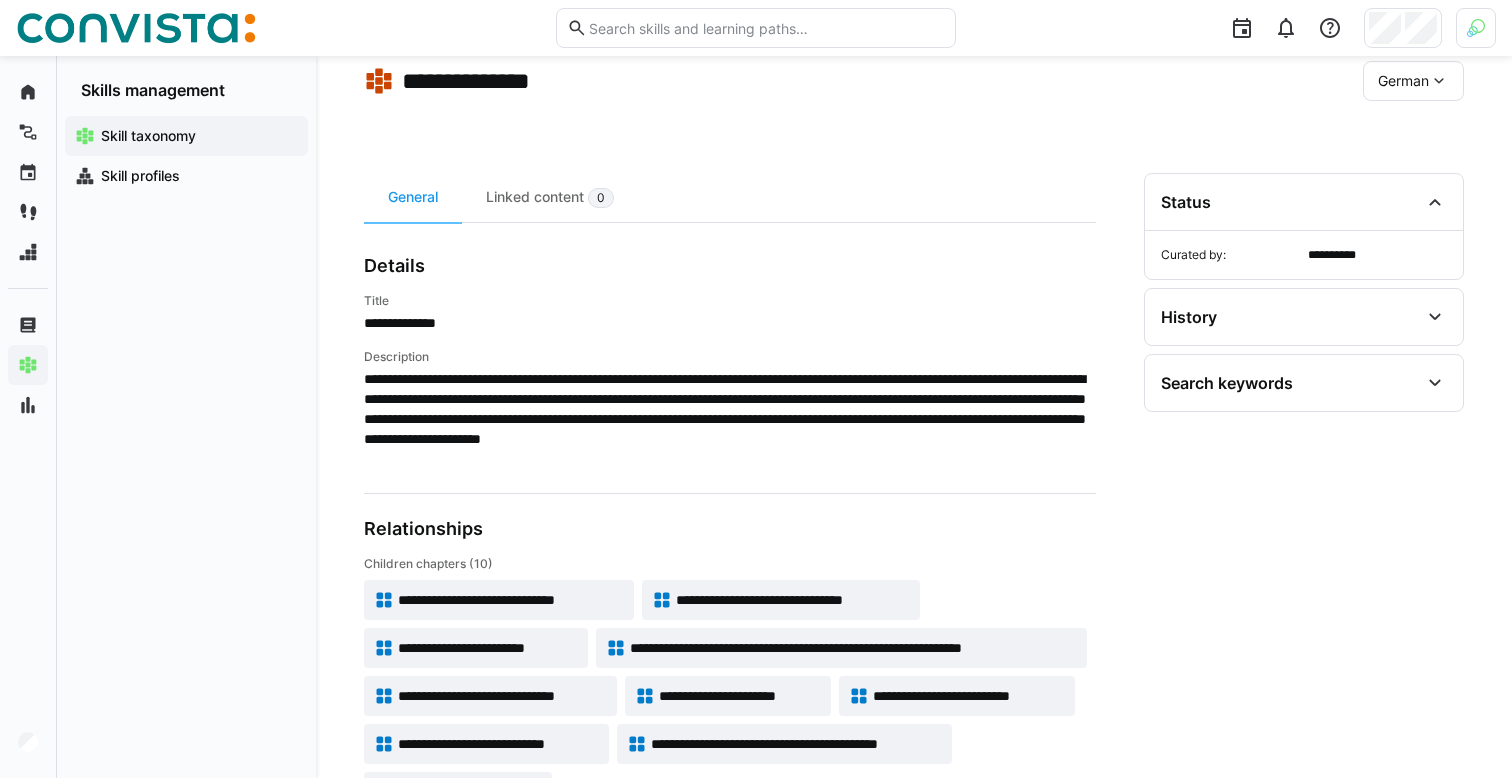 scroll, scrollTop: 179, scrollLeft: 0, axis: vertical 